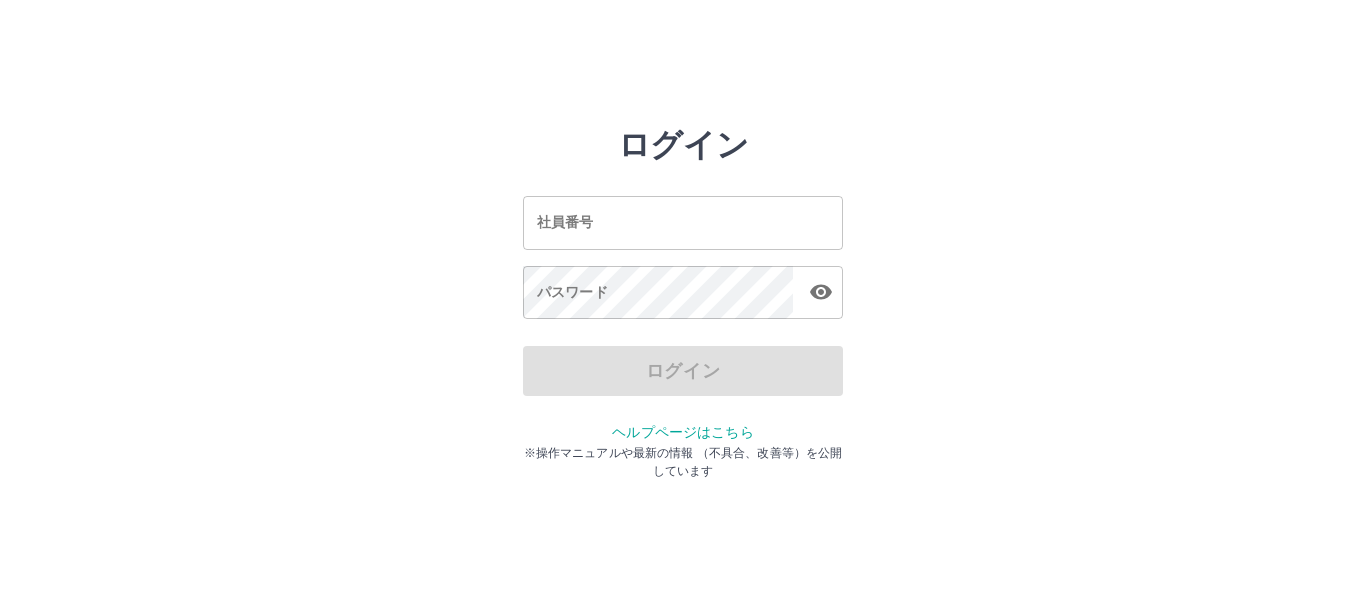 scroll, scrollTop: 0, scrollLeft: 0, axis: both 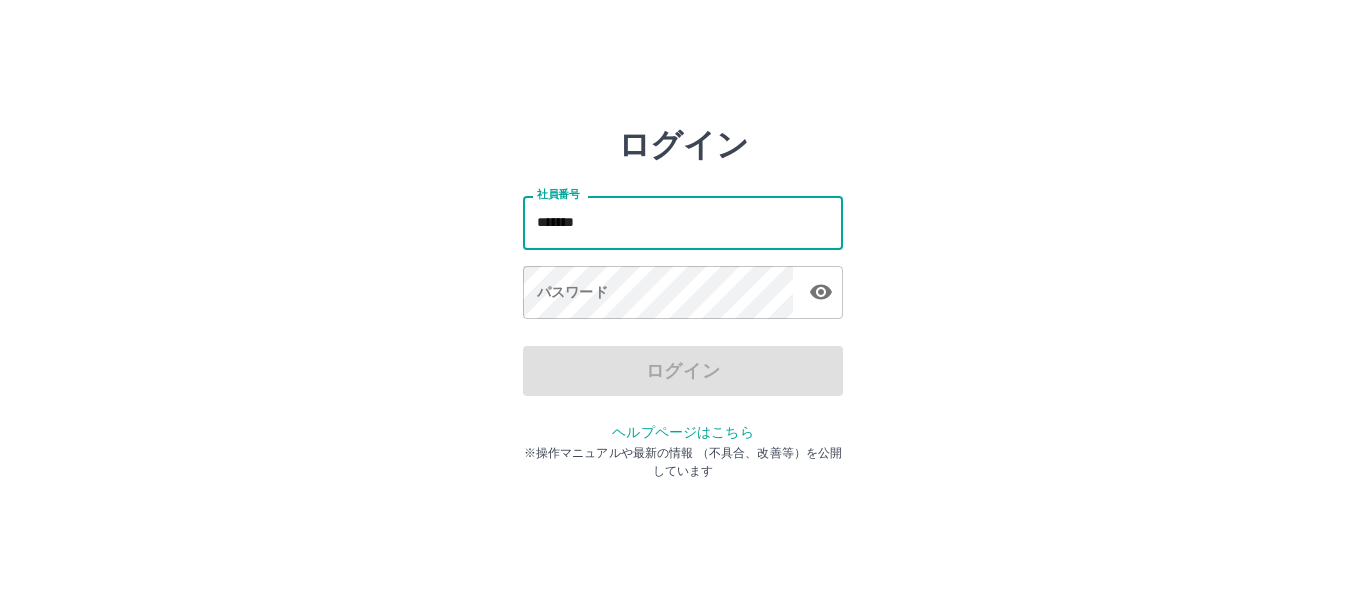 type on "*******" 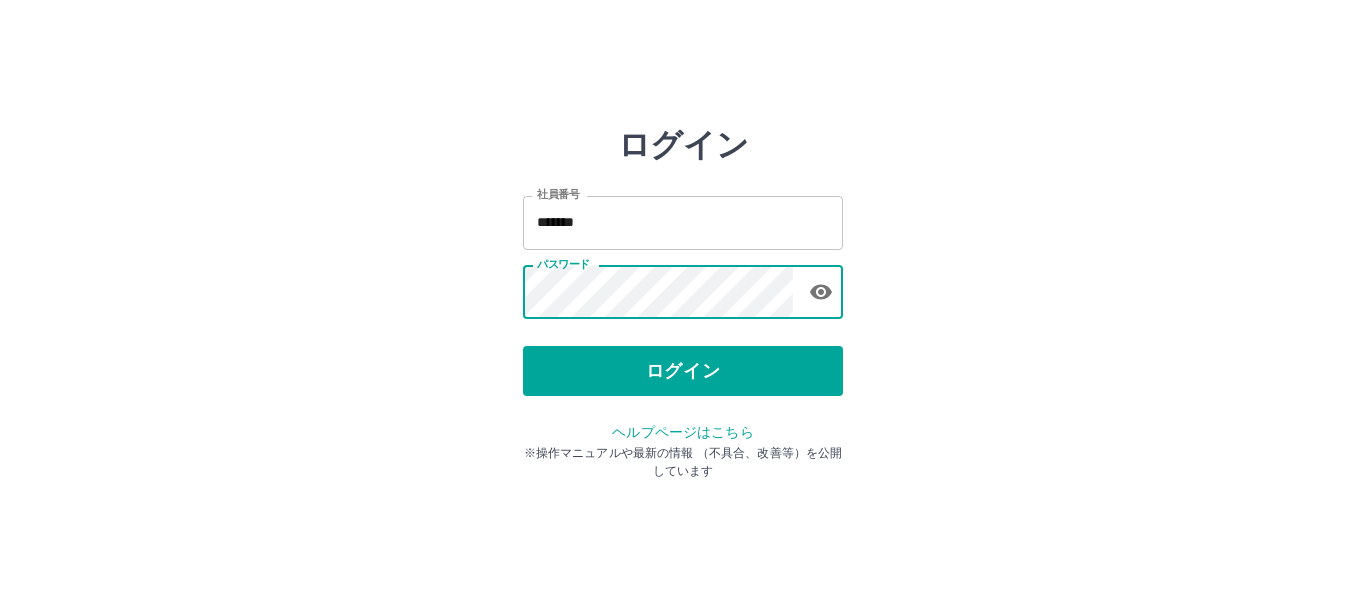 click 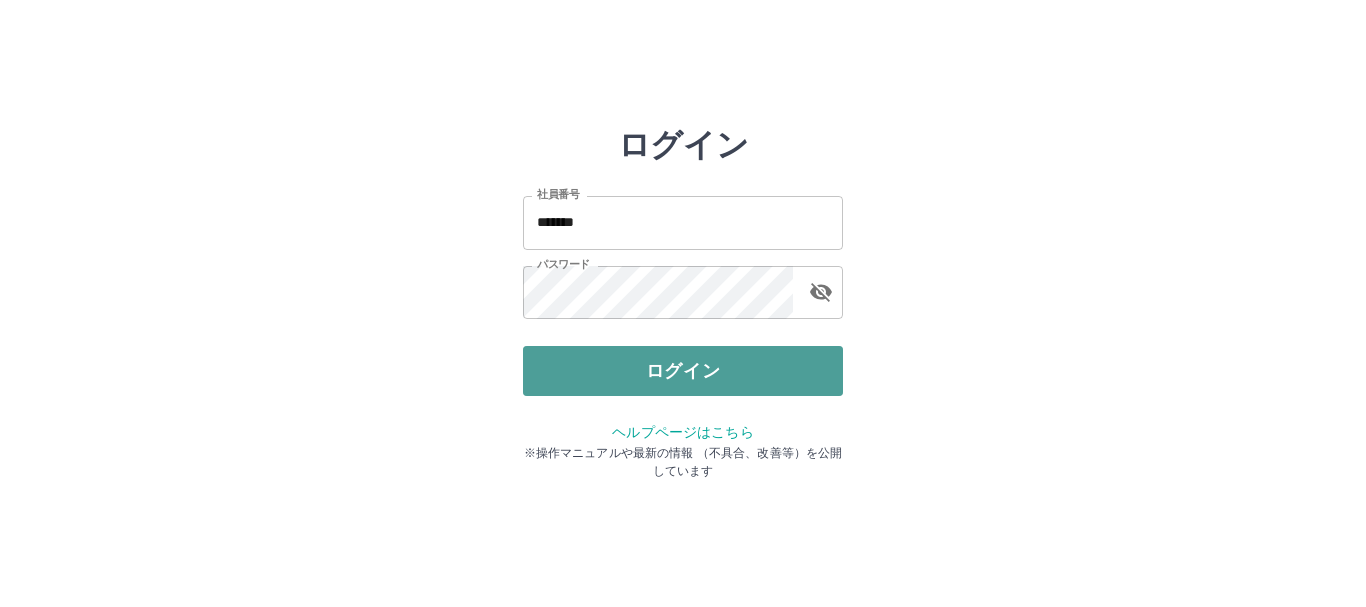 click on "ログイン" at bounding box center [683, 371] 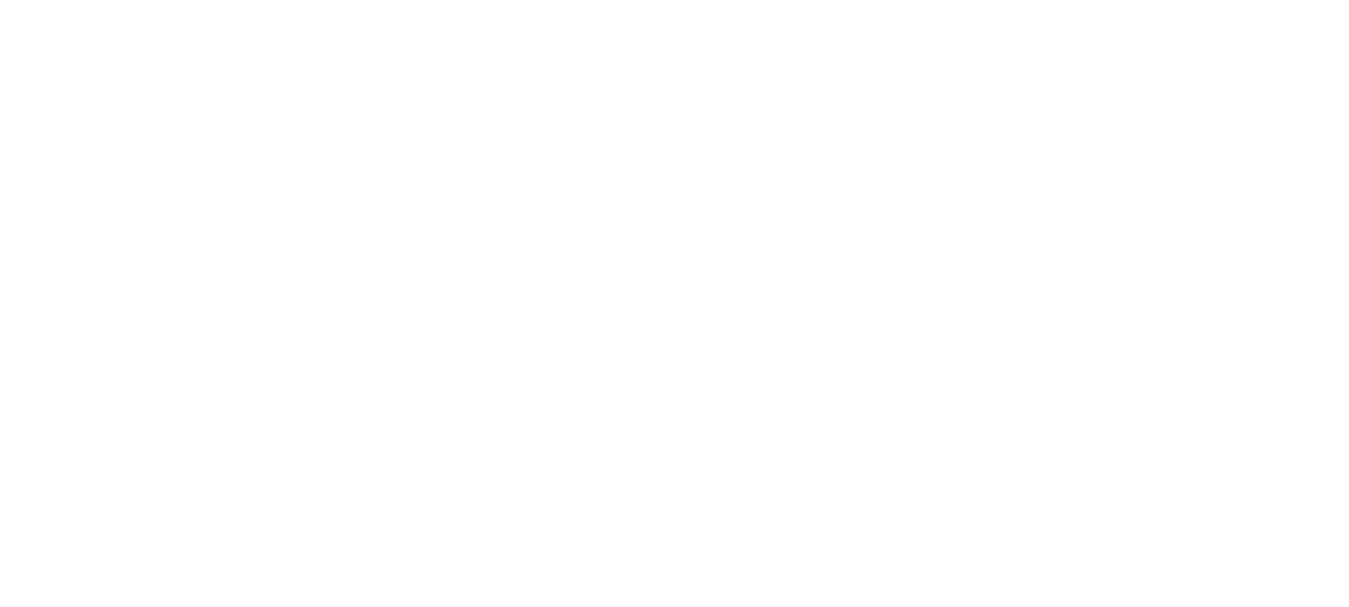 scroll, scrollTop: 0, scrollLeft: 0, axis: both 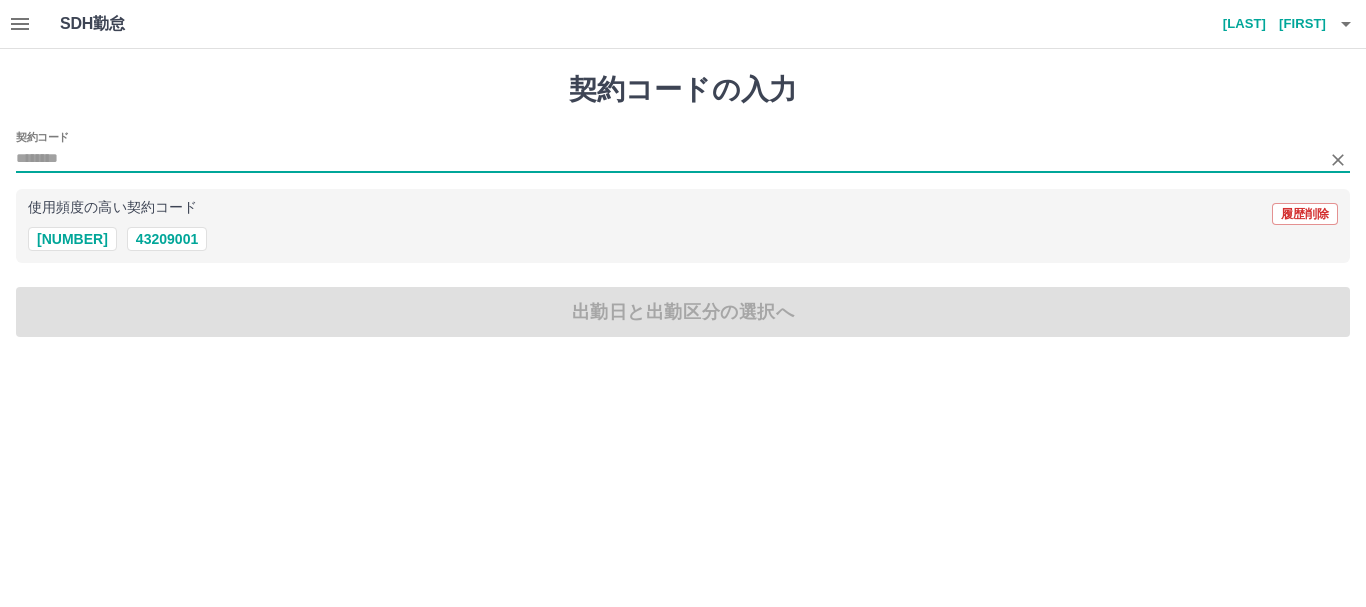 click on "契約コード" at bounding box center (668, 159) 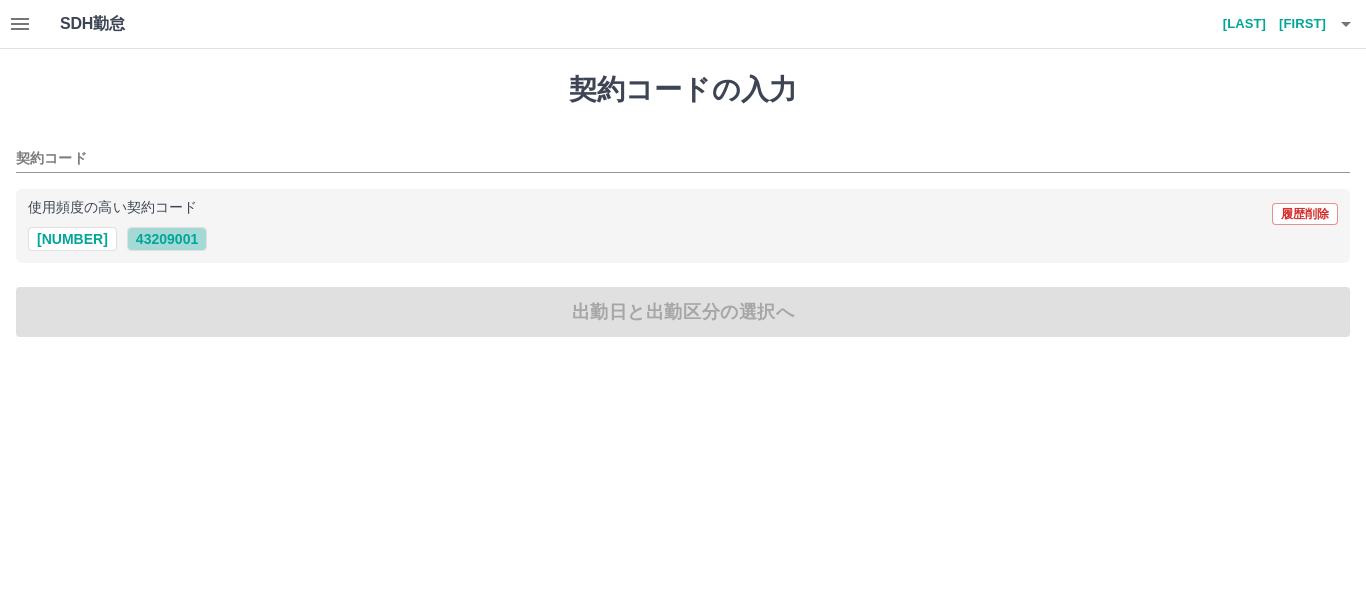 click on "43209001" at bounding box center (167, 239) 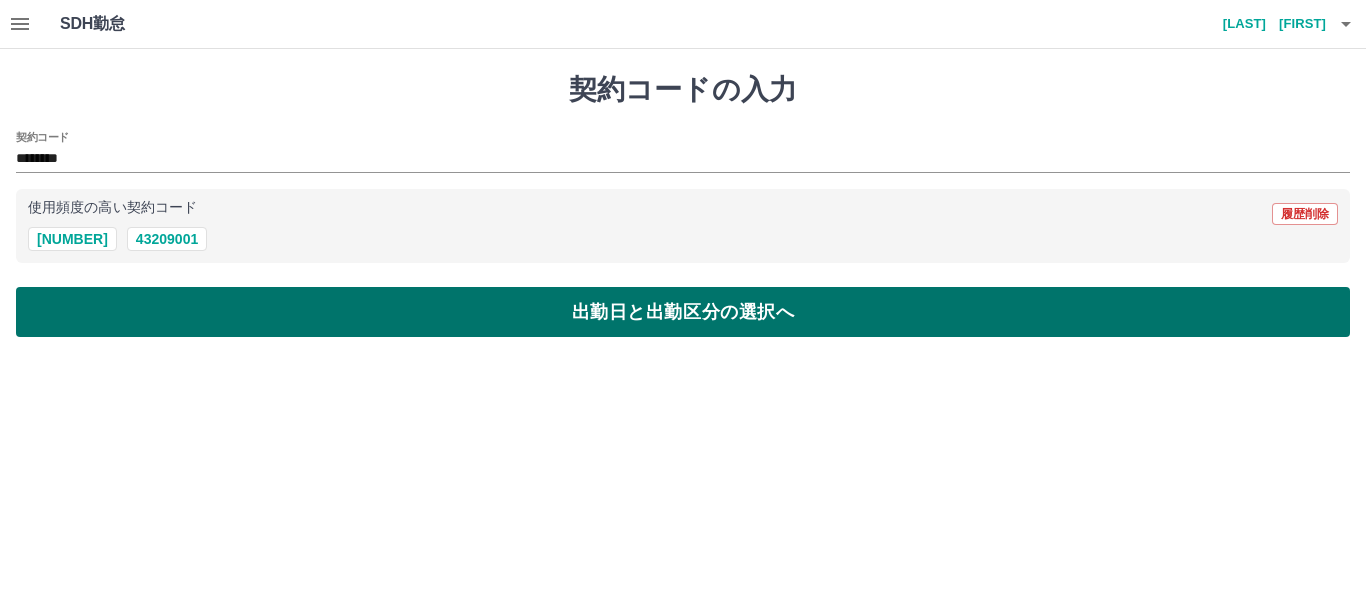 click on "出勤日と出勤区分の選択へ" at bounding box center (683, 312) 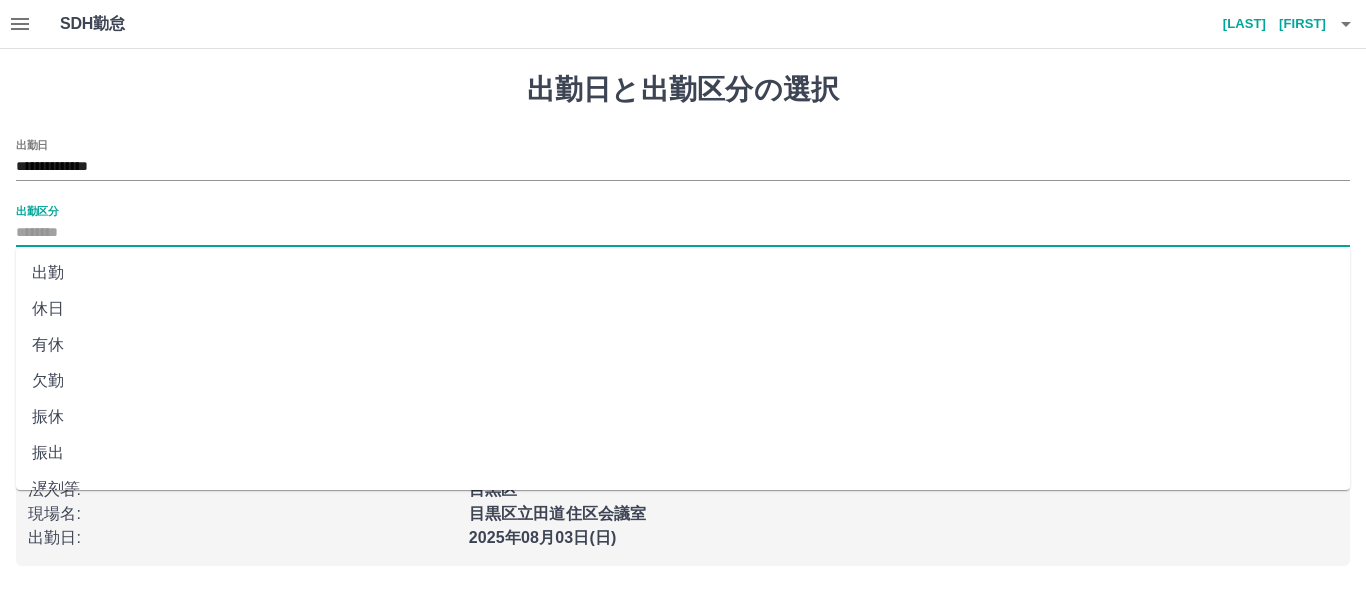 click on "出勤区分" at bounding box center (683, 233) 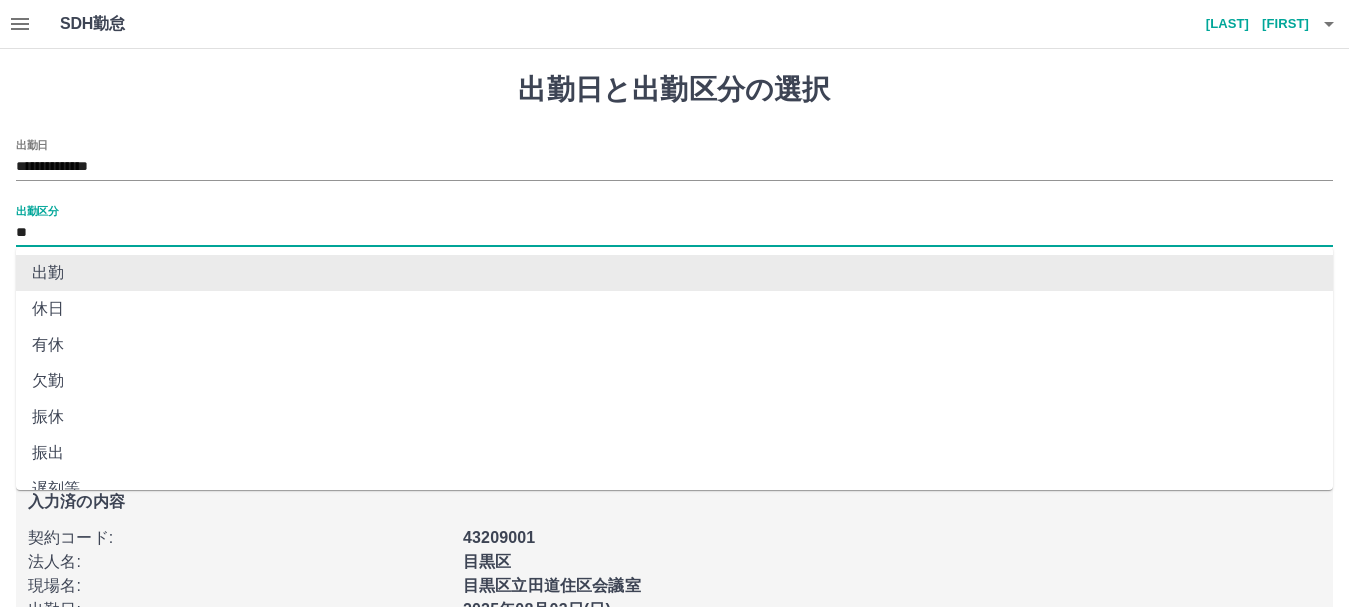 click on "**" at bounding box center [674, 233] 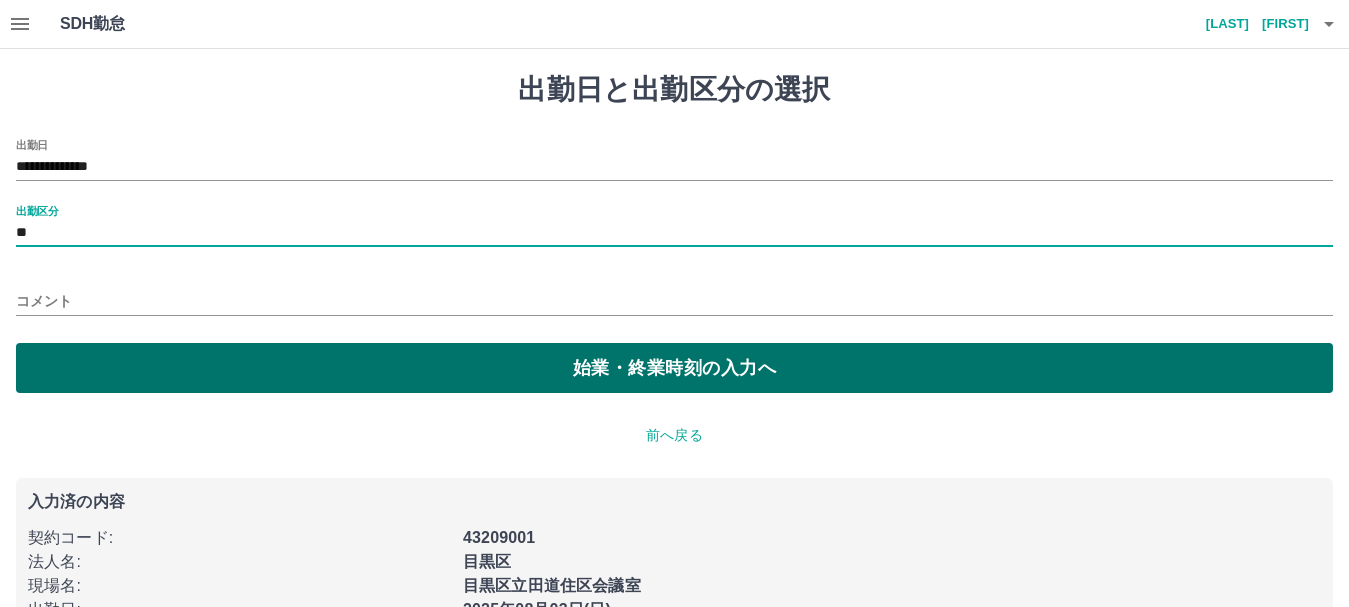 click on "始業・終業時刻の入力へ" at bounding box center [674, 368] 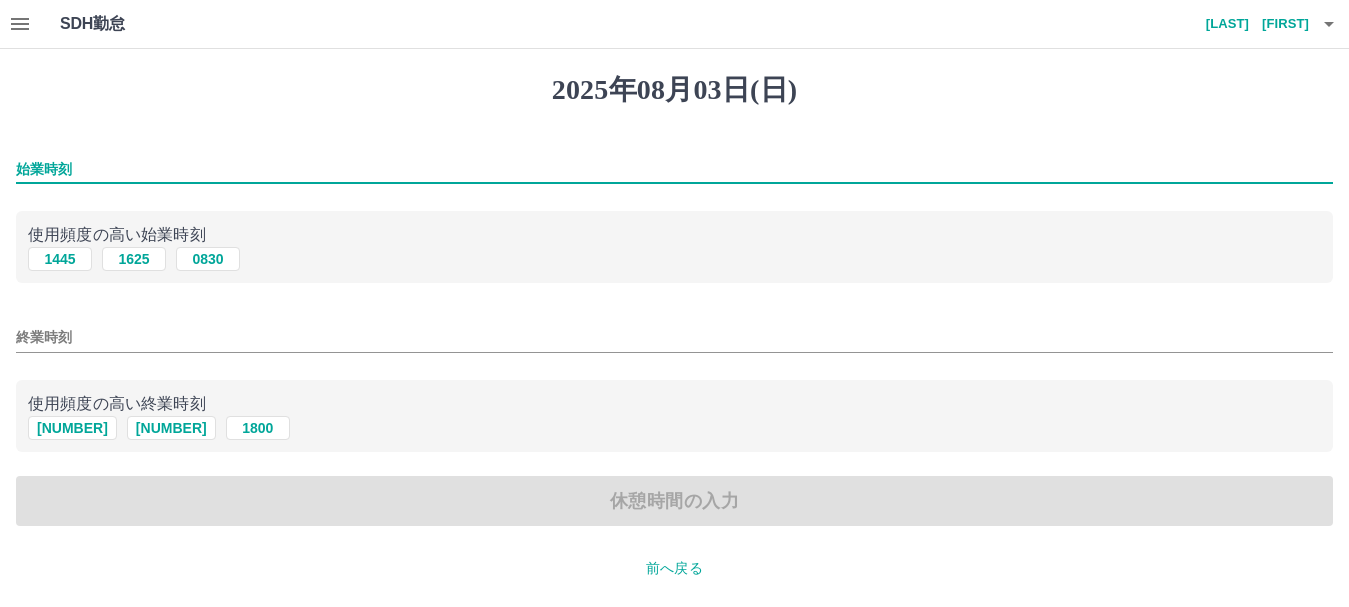 click on "始業時刻" at bounding box center [674, 169] 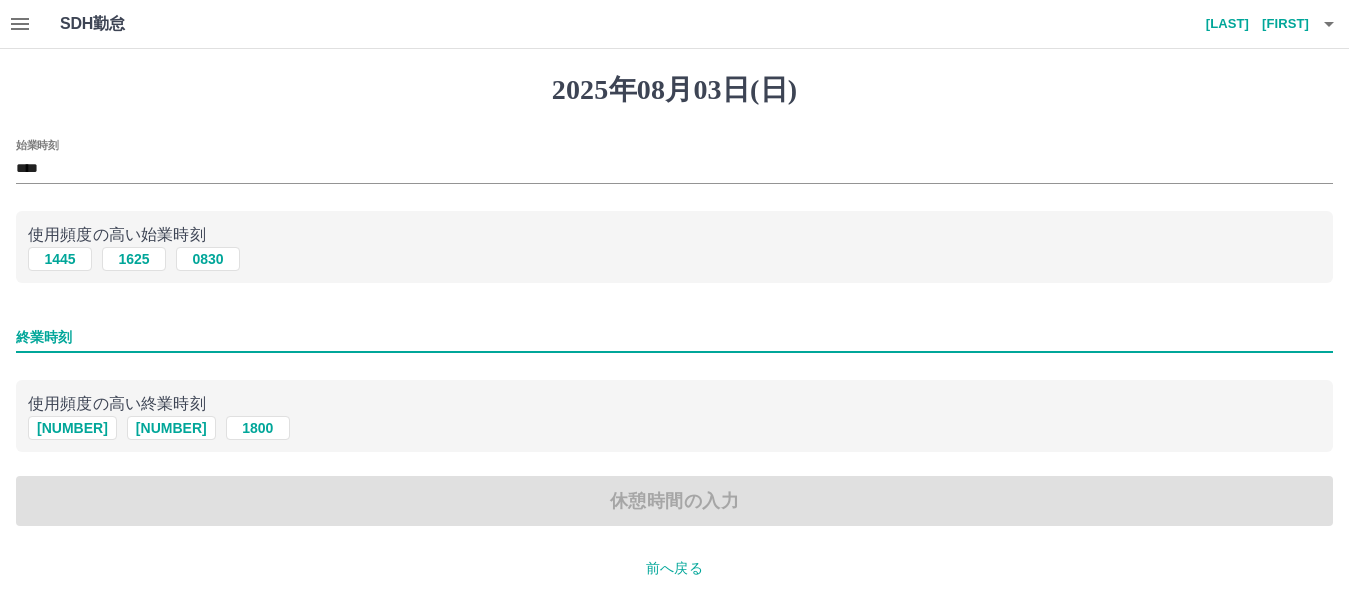 click on "終業時刻" at bounding box center [674, 337] 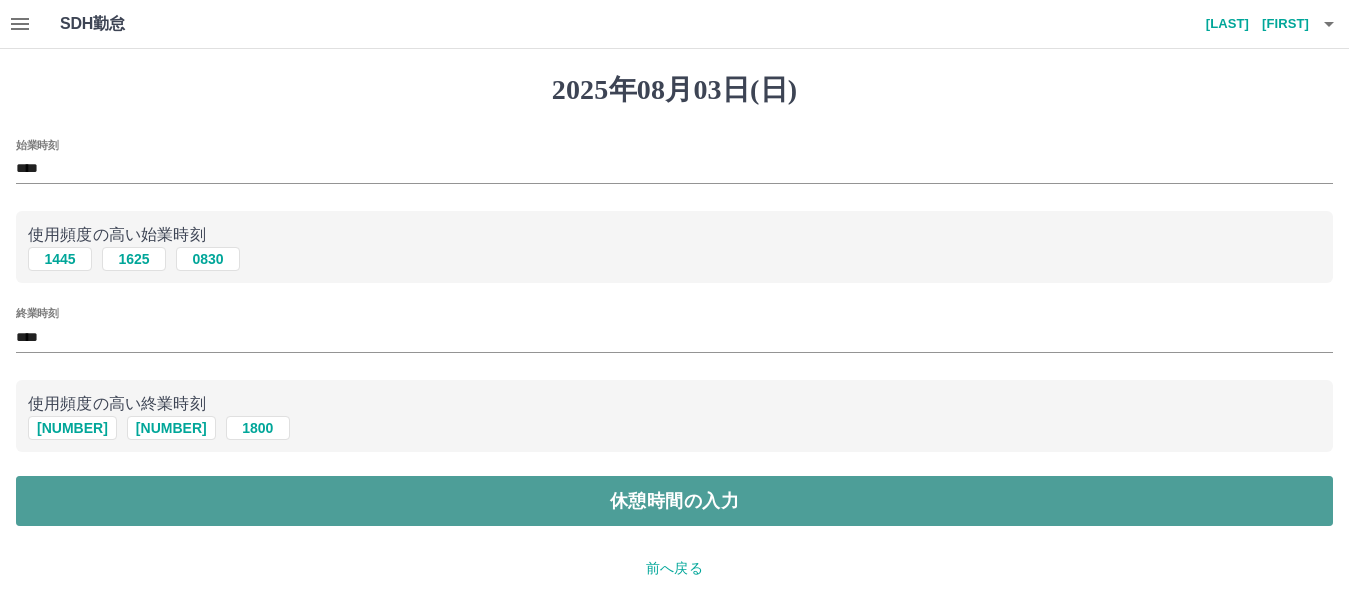 click on "休憩時間の入力" at bounding box center (674, 501) 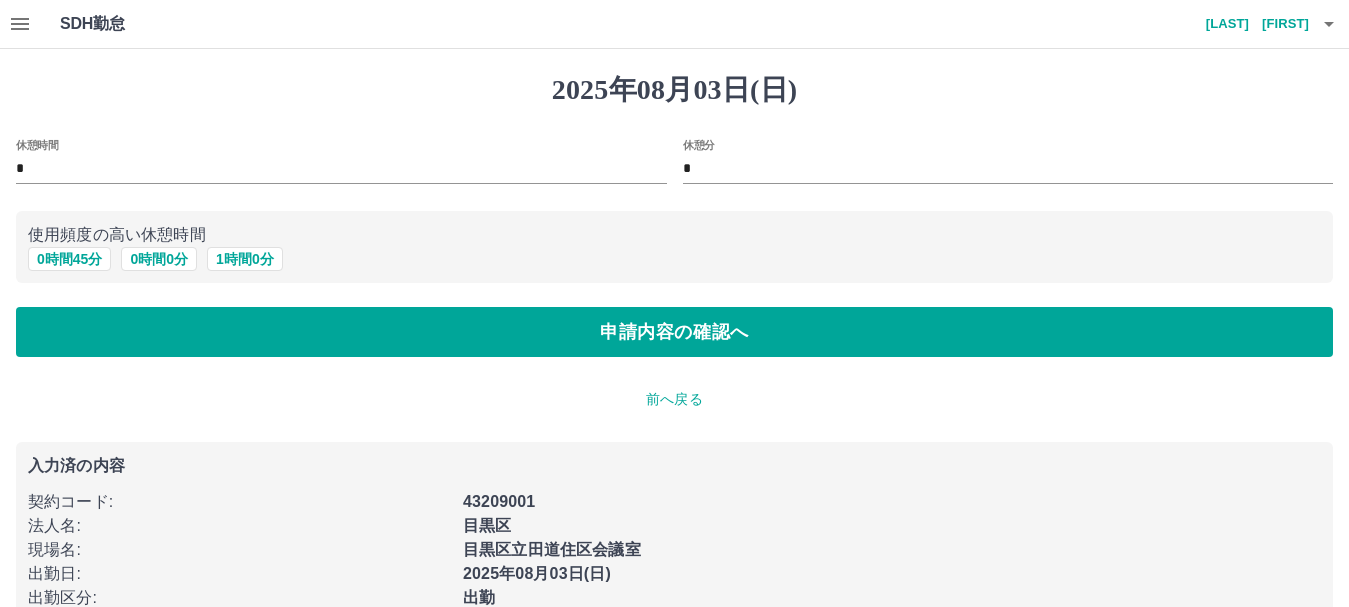 scroll, scrollTop: 92, scrollLeft: 0, axis: vertical 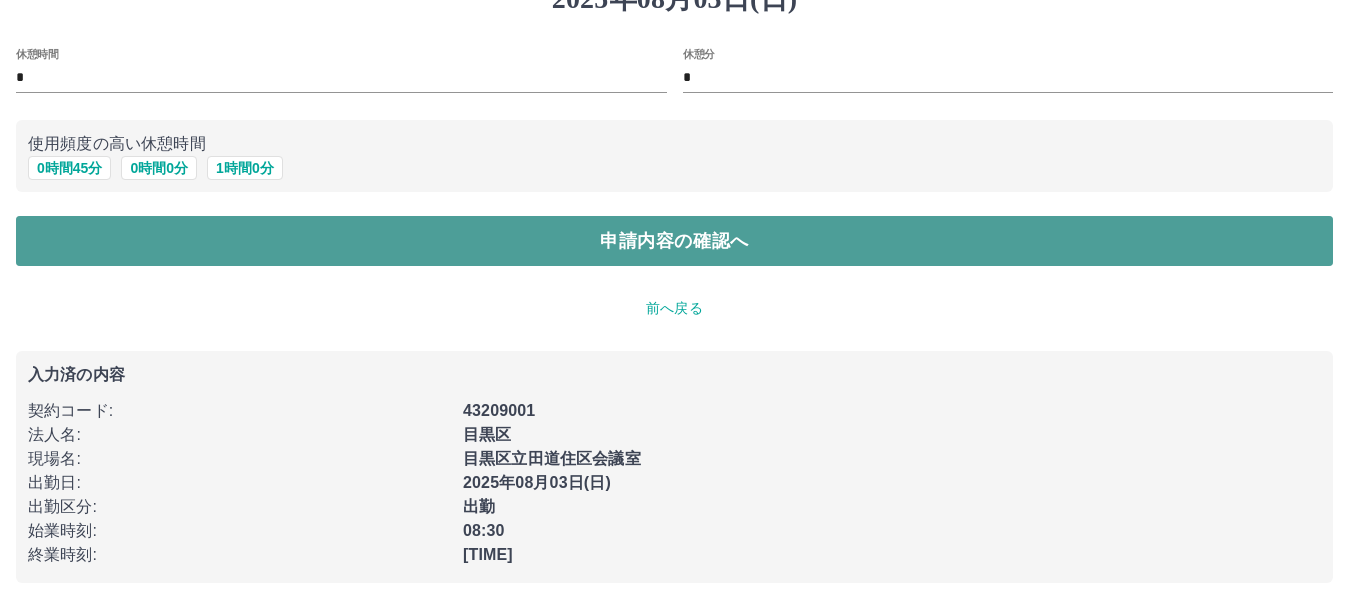 click on "申請内容の確認へ" at bounding box center (674, 241) 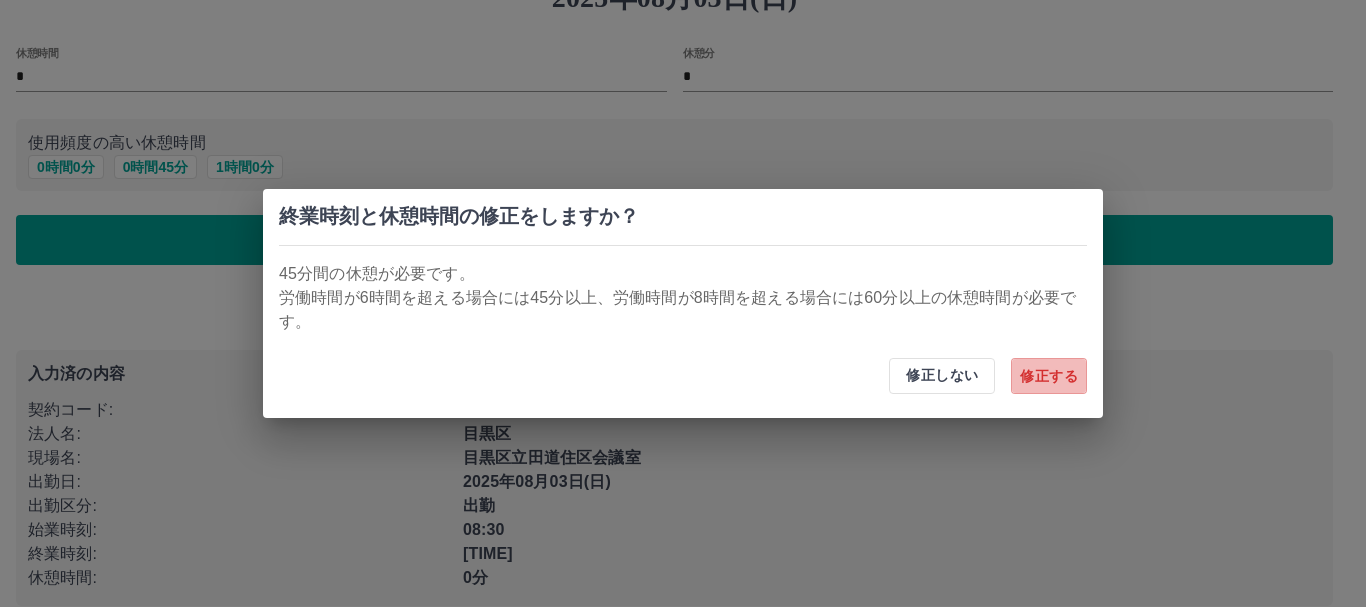click on "修正する" at bounding box center [1049, 376] 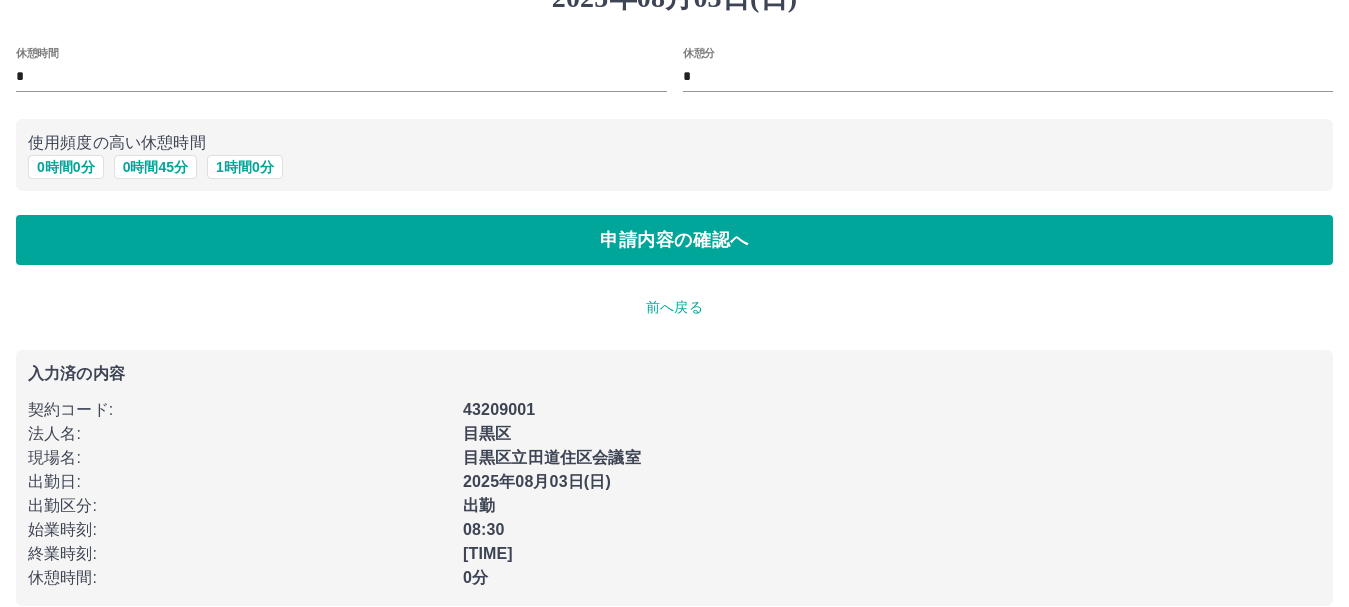 click on "0分" at bounding box center [475, 577] 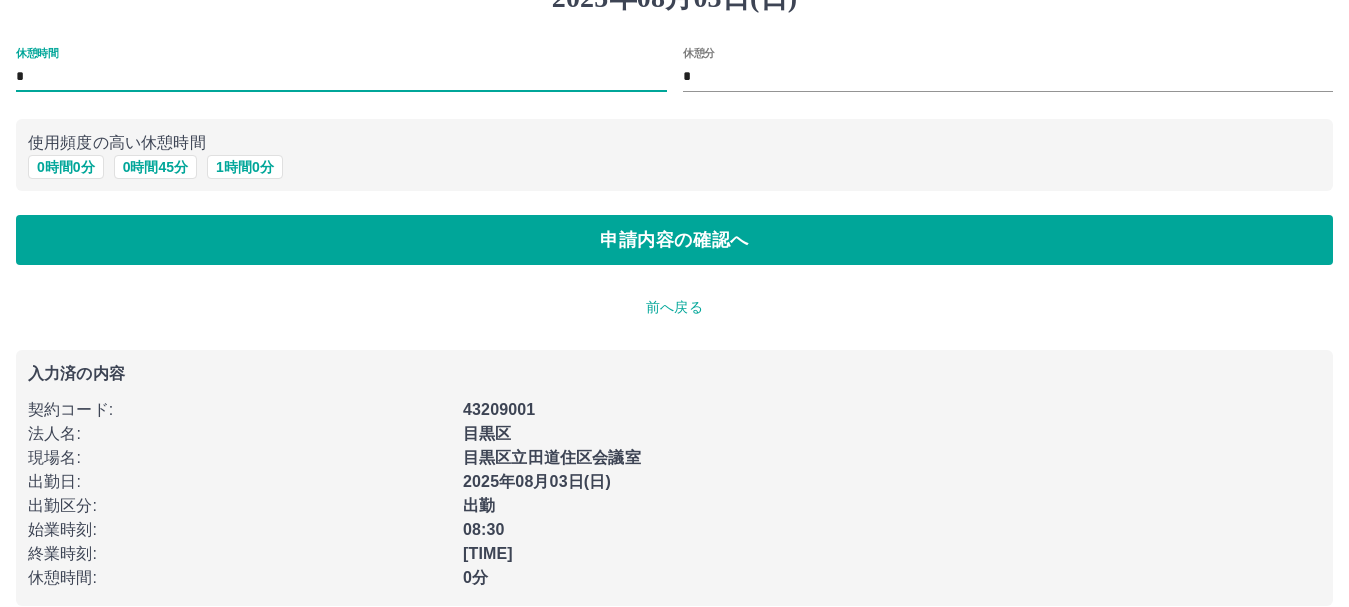 click on "*" at bounding box center [341, 77] 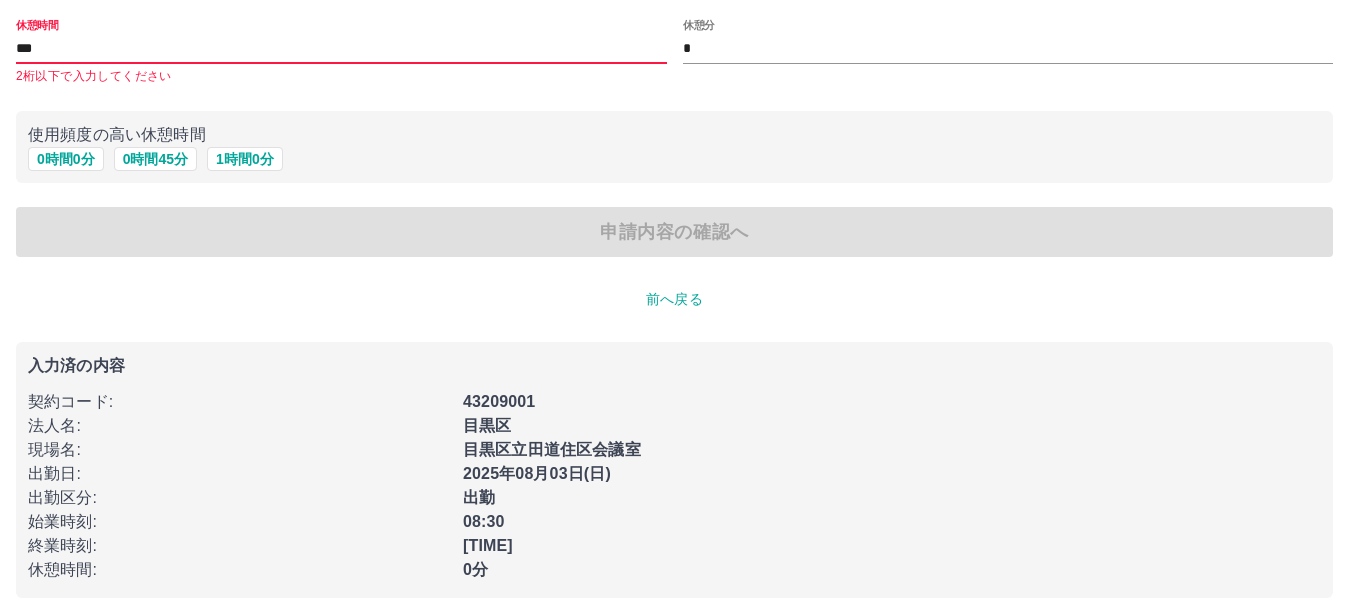 scroll, scrollTop: 135, scrollLeft: 0, axis: vertical 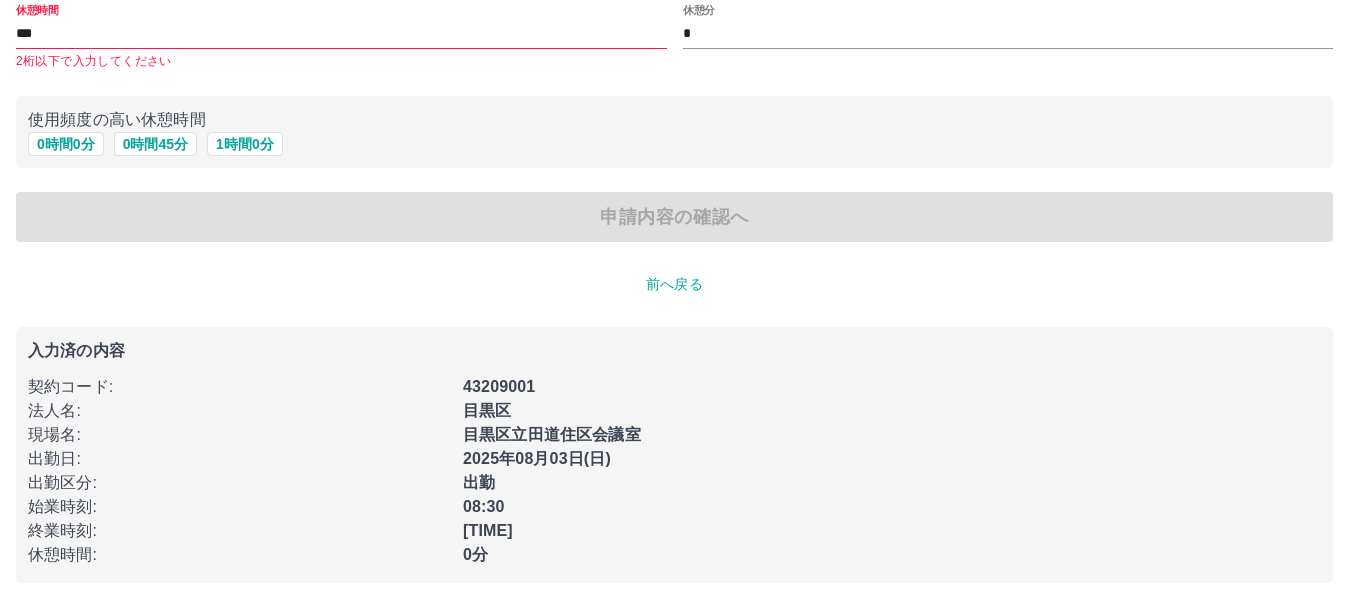 click on "申請内容の確認へ" at bounding box center [674, 217] 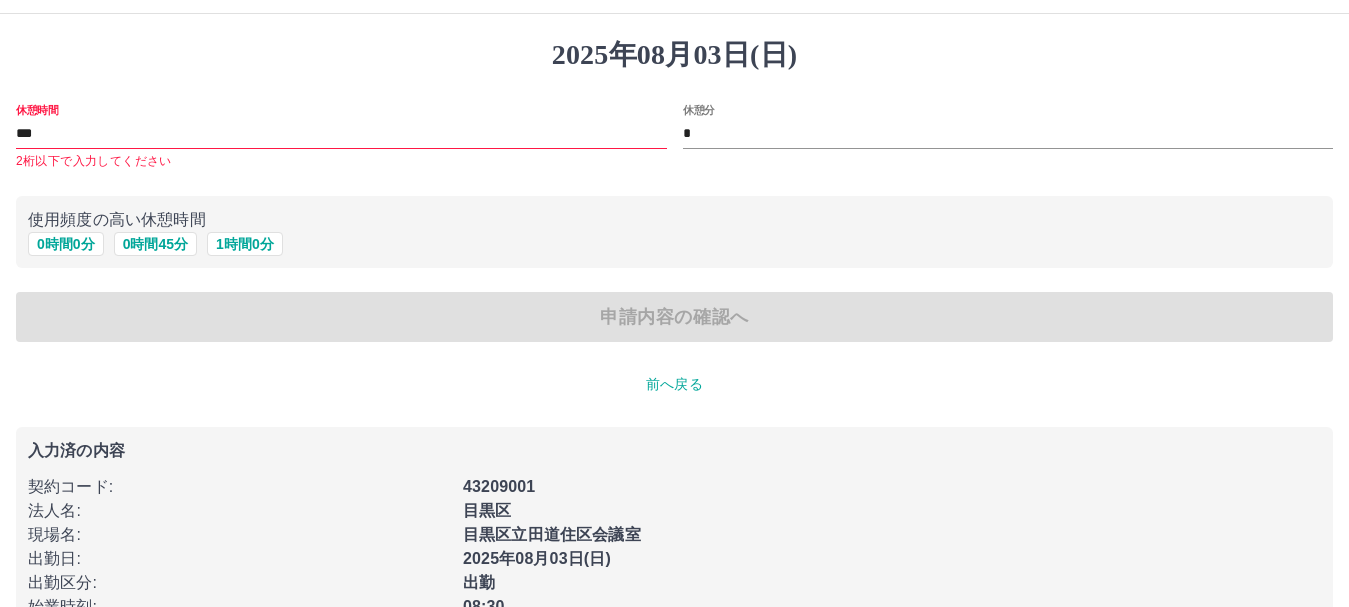 scroll, scrollTop: 0, scrollLeft: 0, axis: both 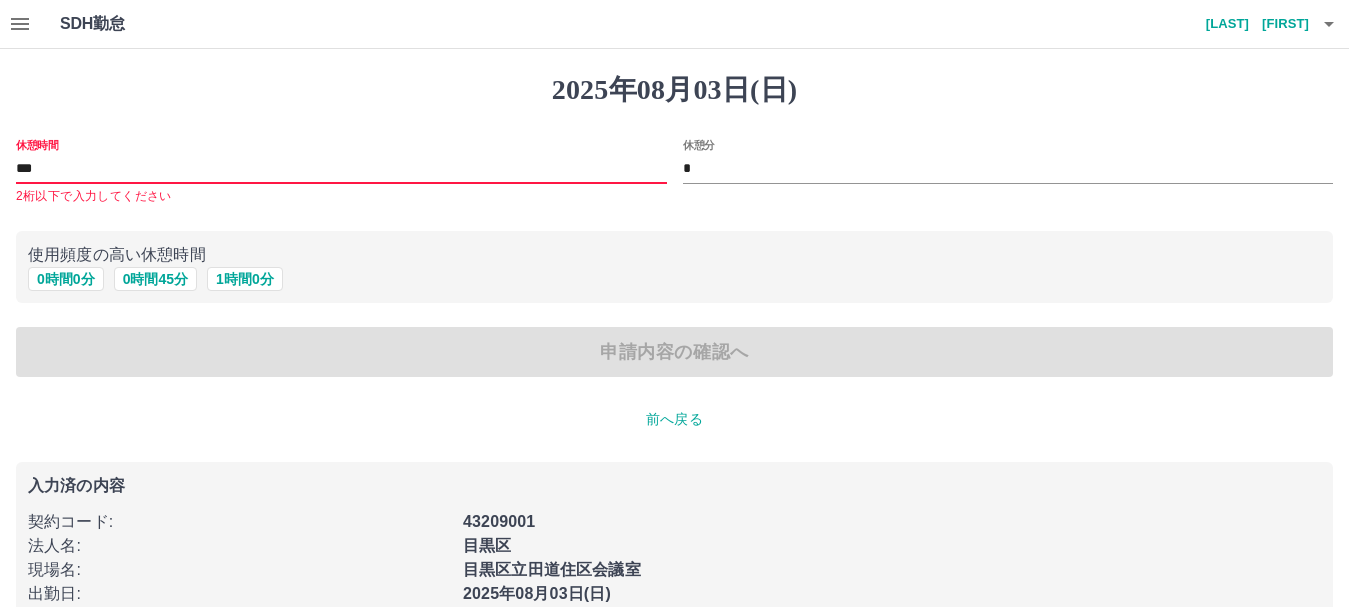 drag, startPoint x: 40, startPoint y: 165, endPoint x: 54, endPoint y: 177, distance: 18.439089 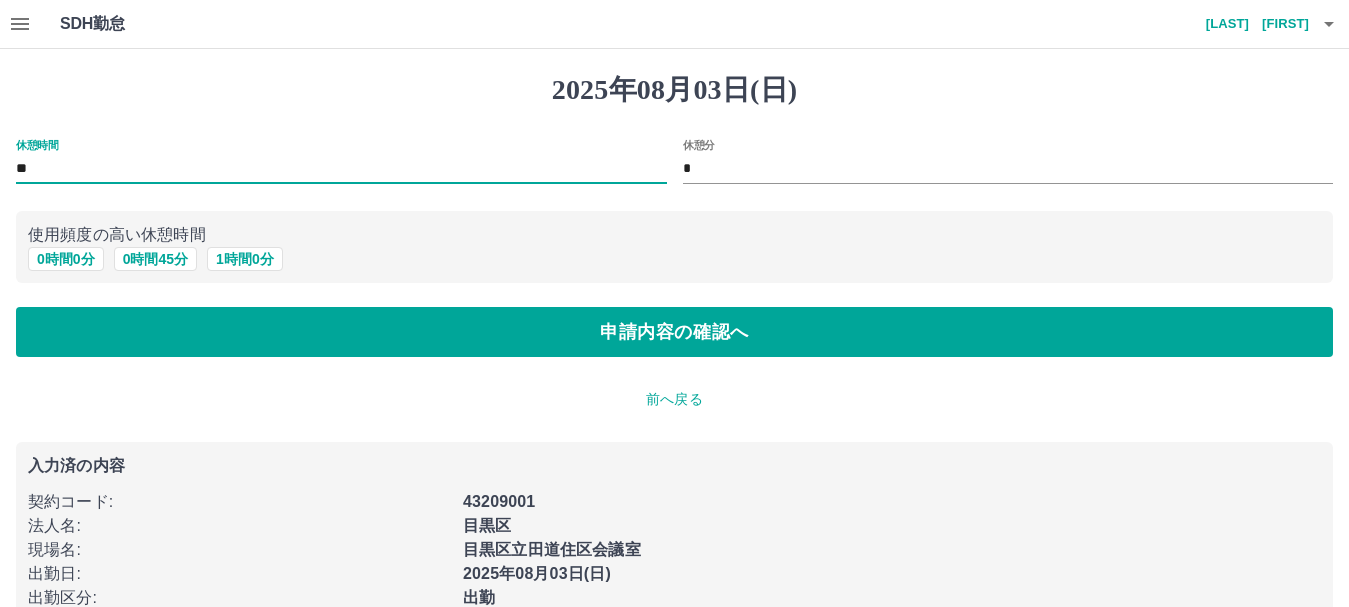 type on "*" 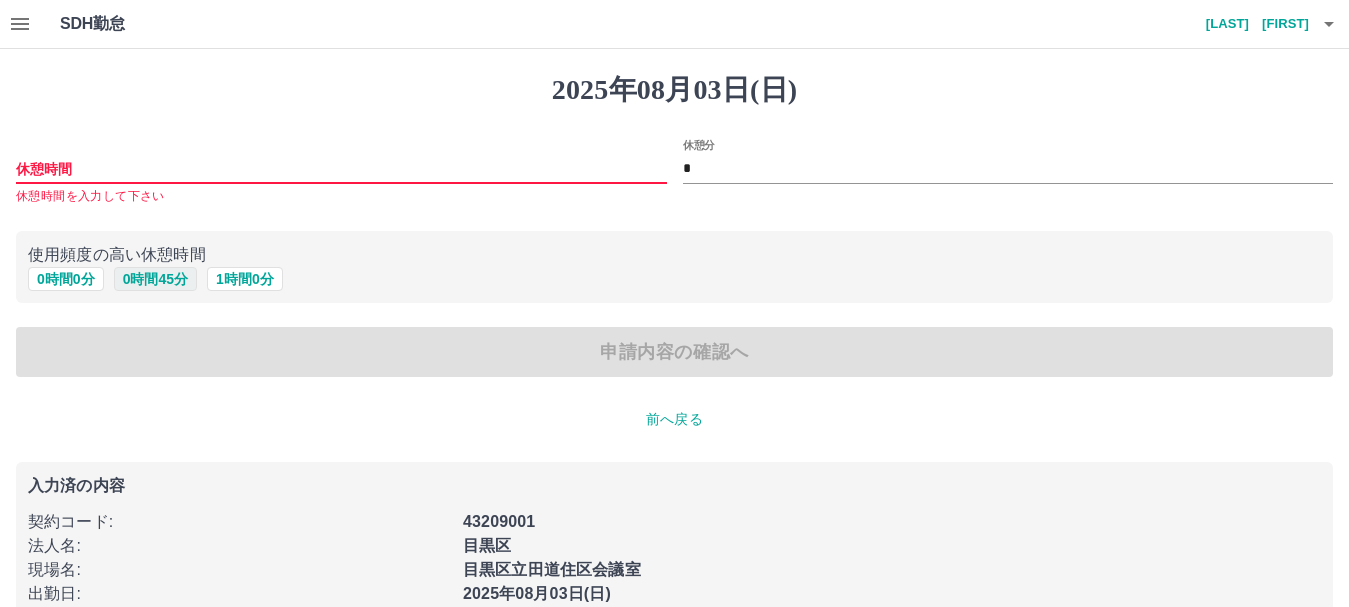 click on "0 時間 45 分" at bounding box center (155, 279) 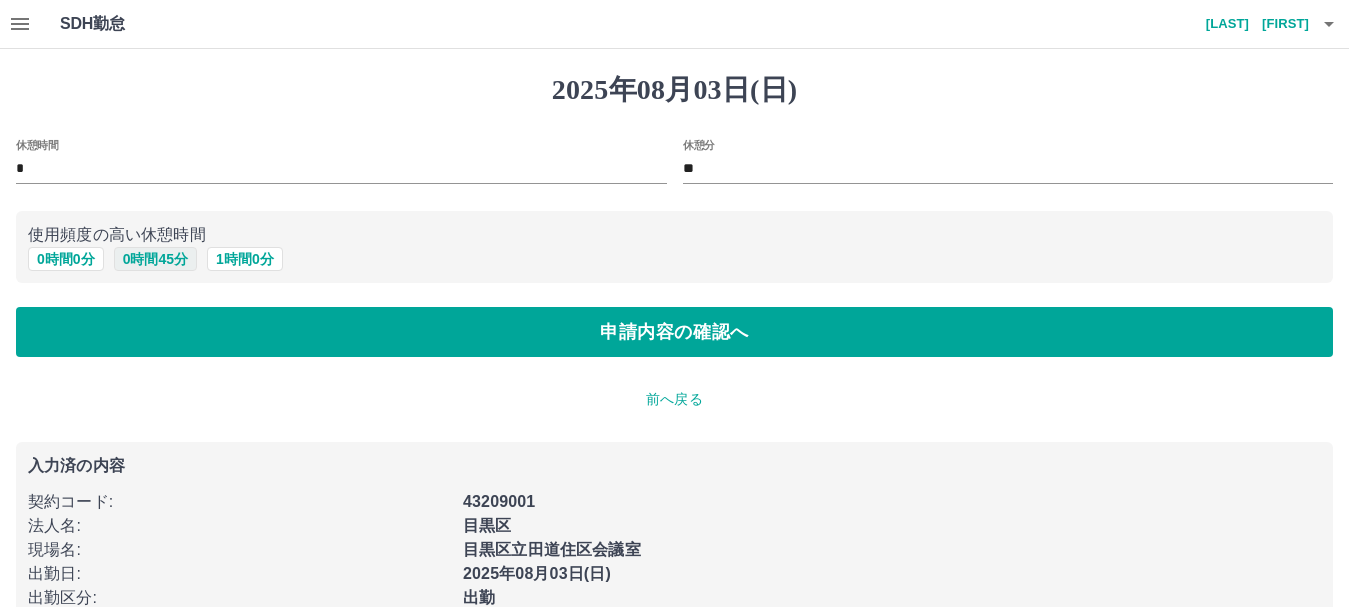 click on "0 時間 45 分" at bounding box center [155, 259] 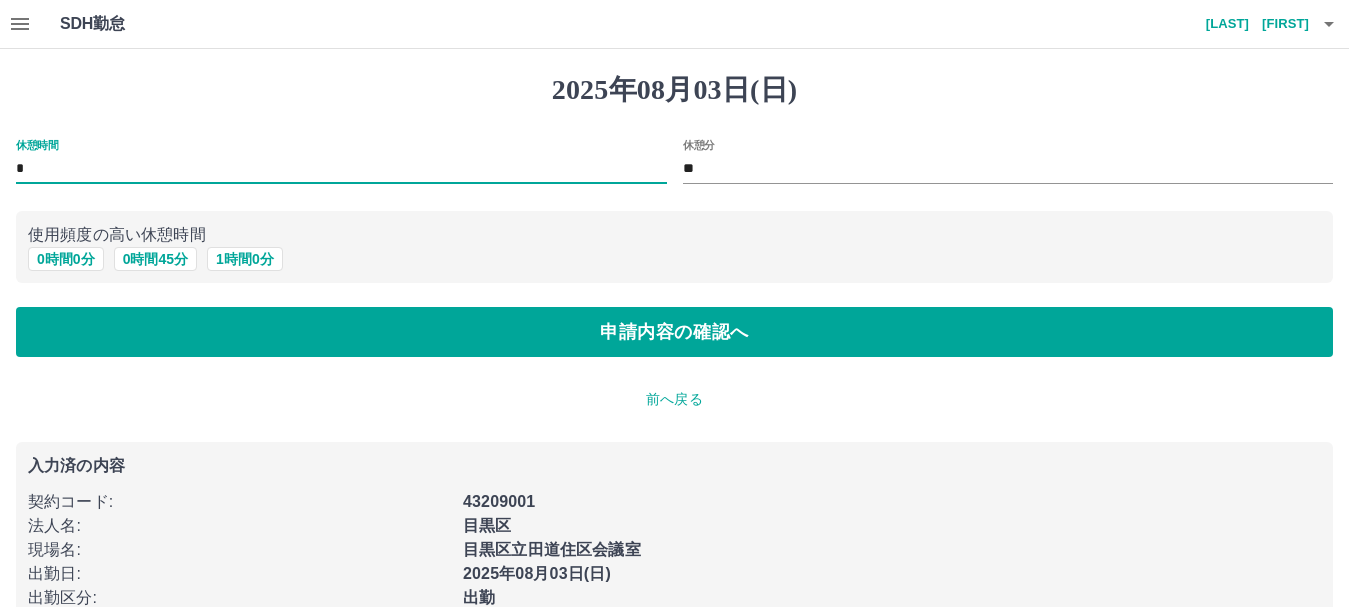 click on "*" at bounding box center (341, 169) 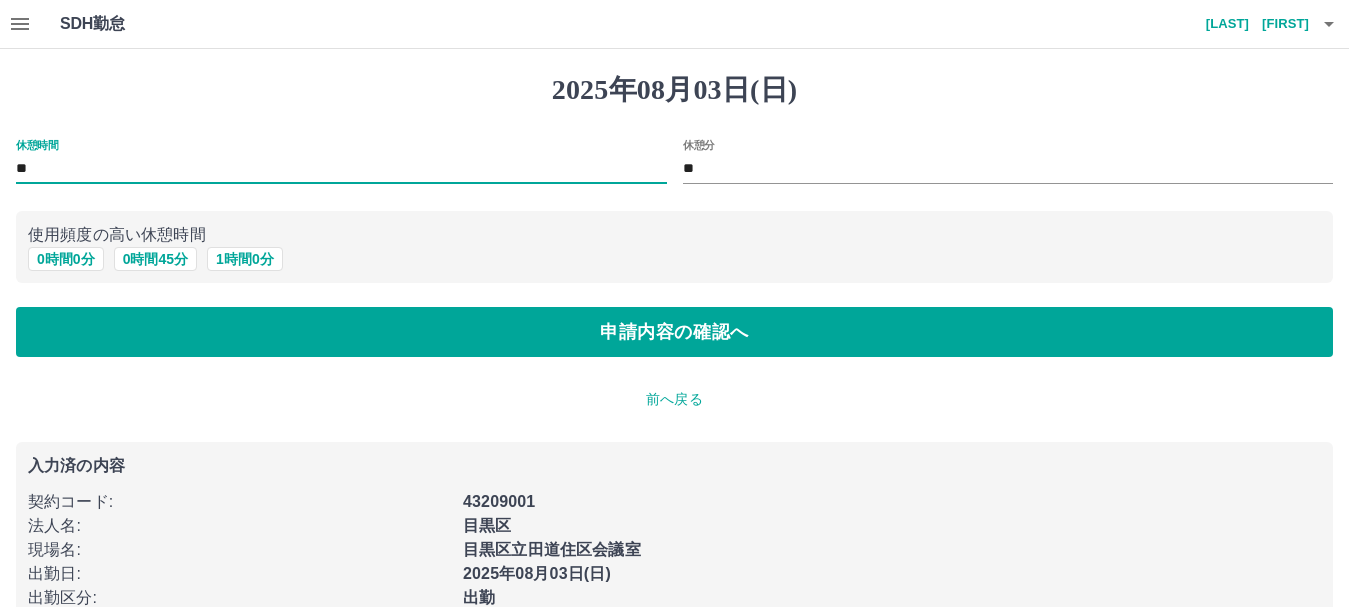 type on "*" 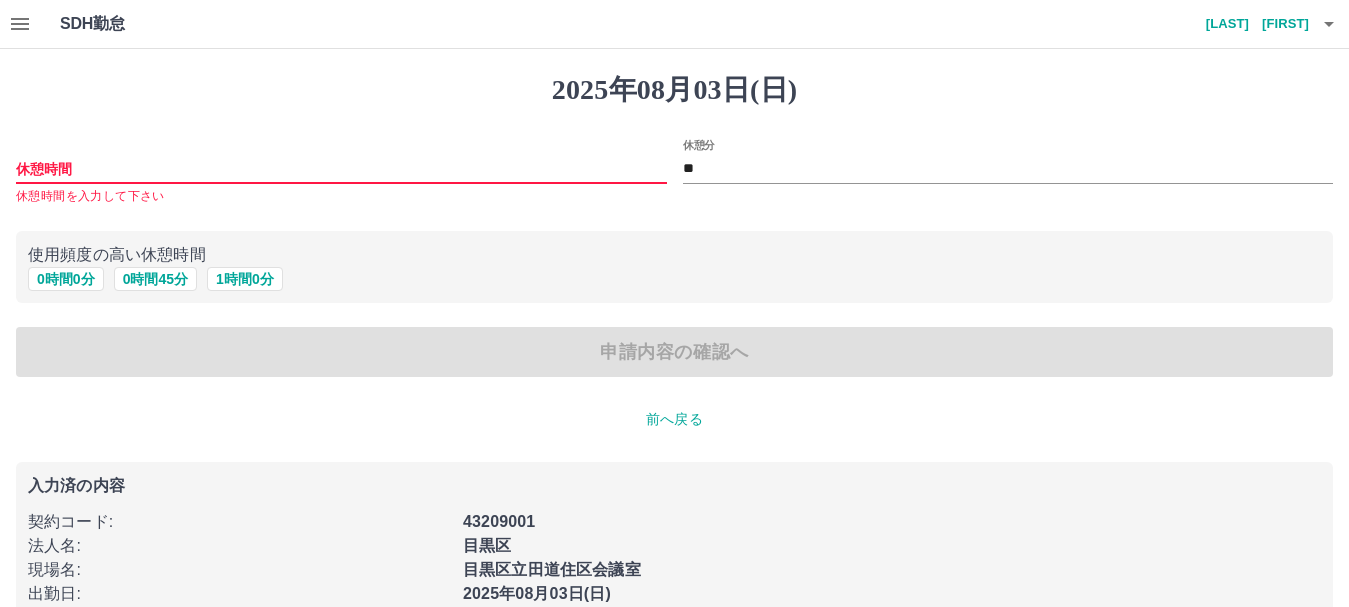 click on "休憩時間" at bounding box center (341, 169) 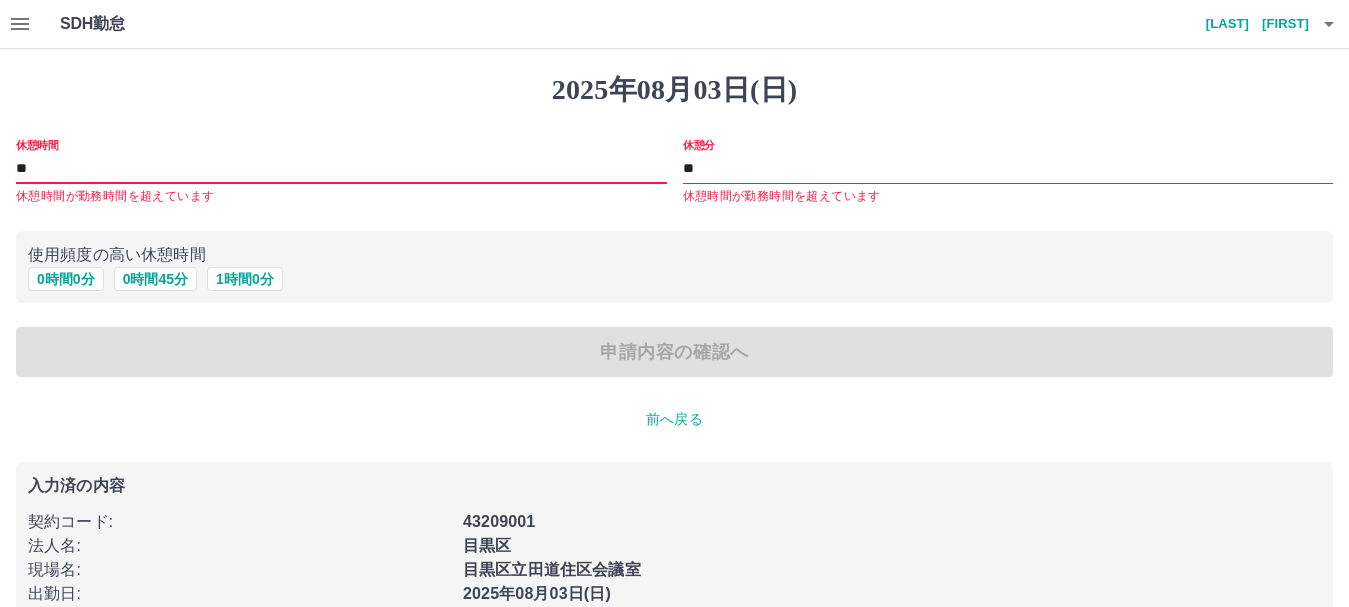 type on "*" 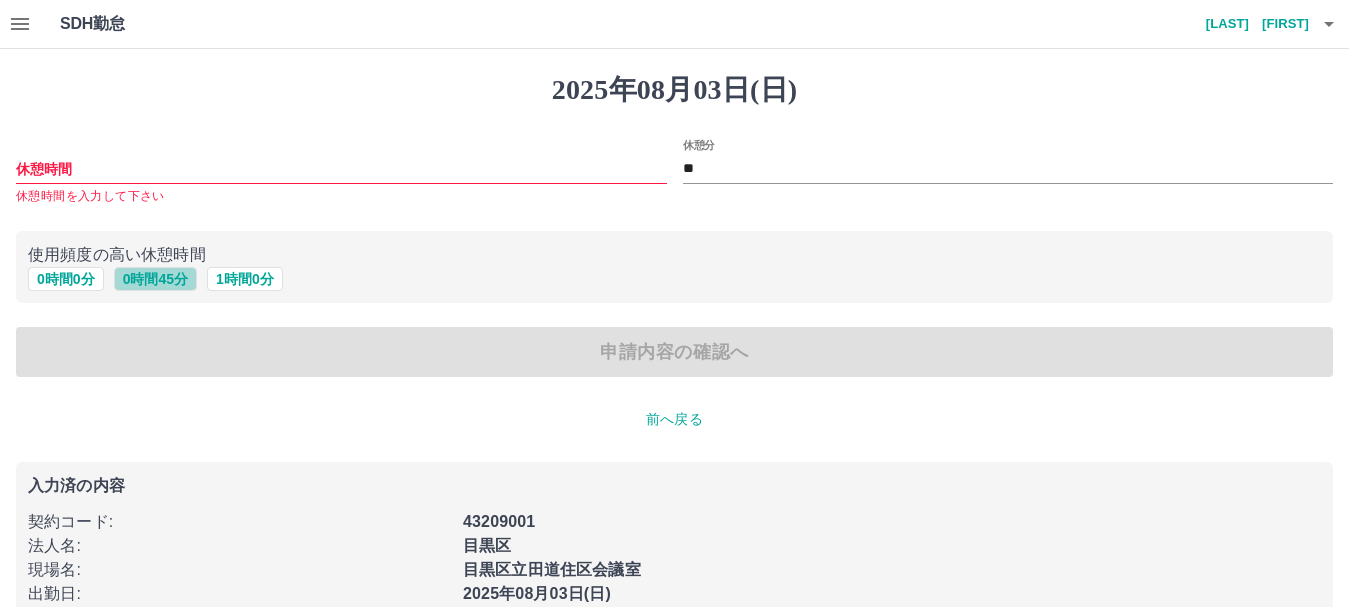 click on "0 時間 45 分" at bounding box center [155, 279] 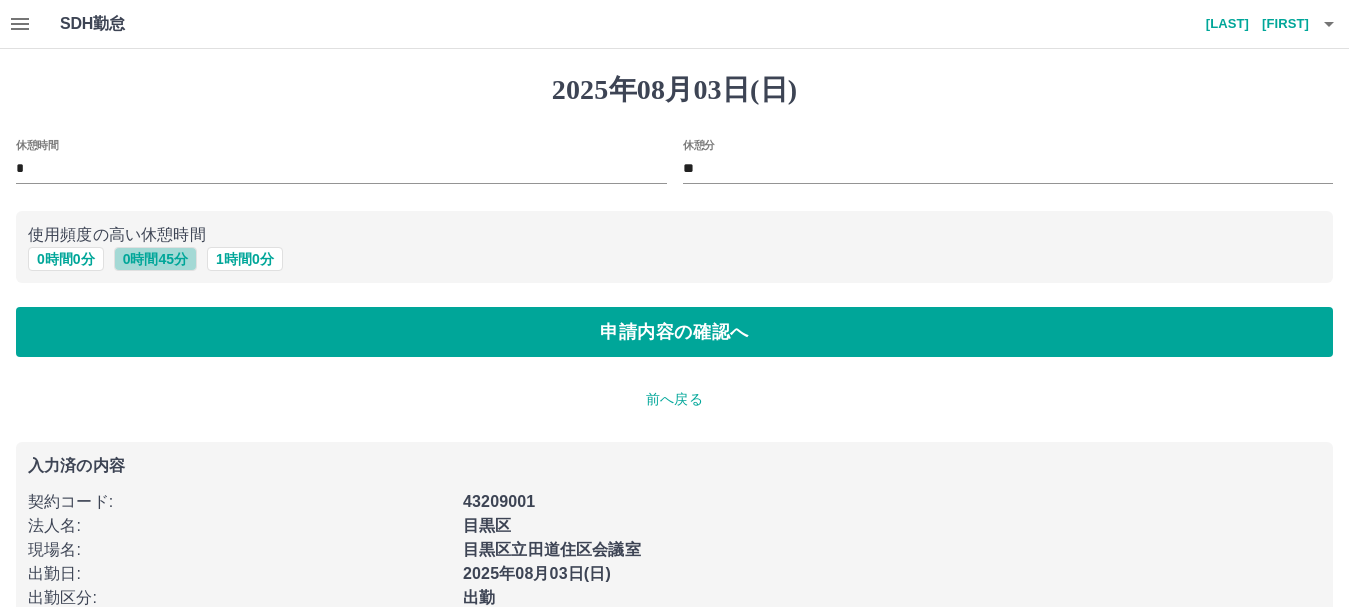 click on "0 時間 45 分" at bounding box center (155, 259) 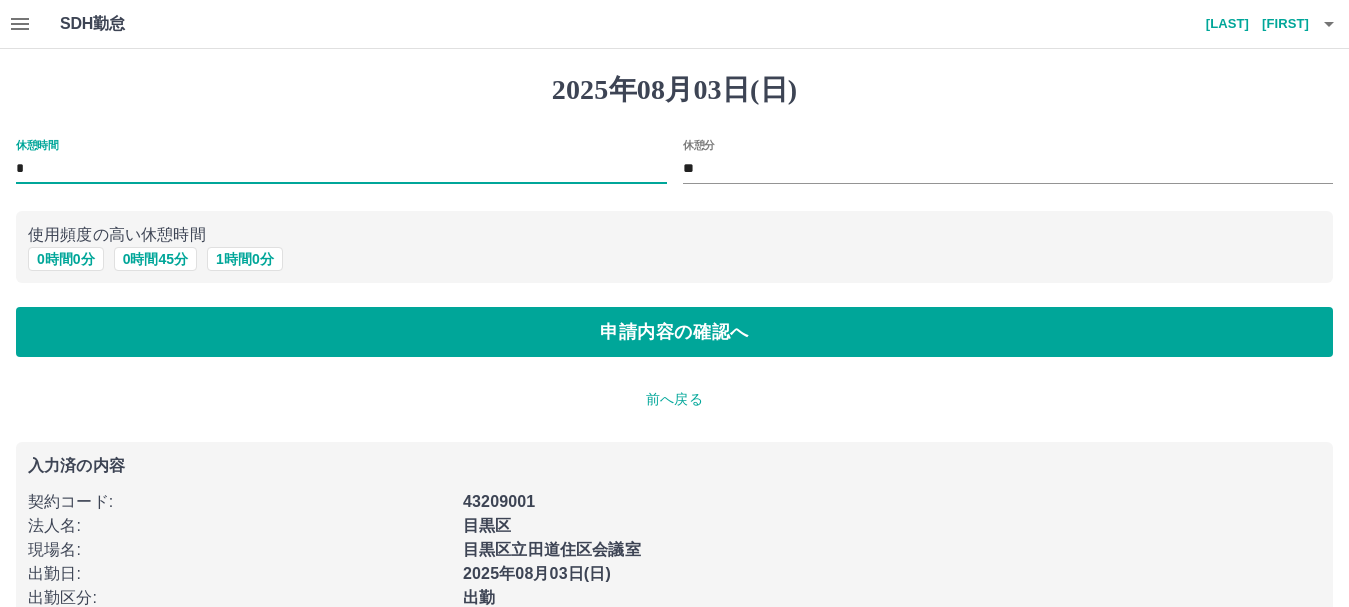 click on "*" at bounding box center (341, 169) 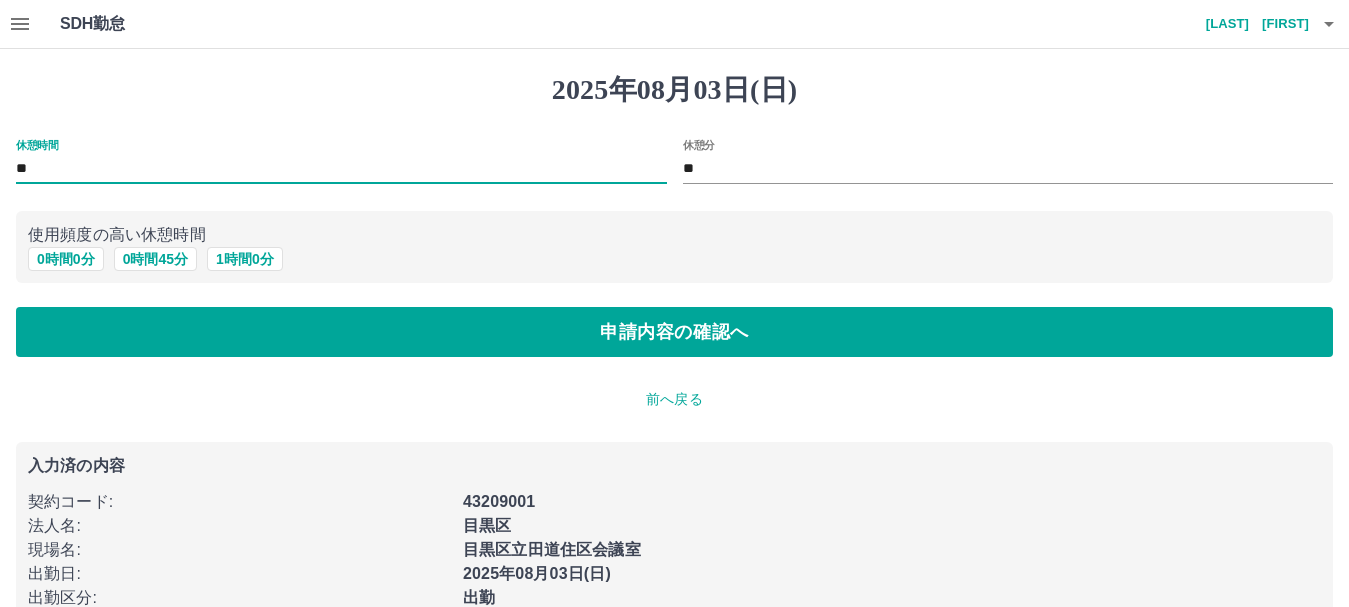type on "*" 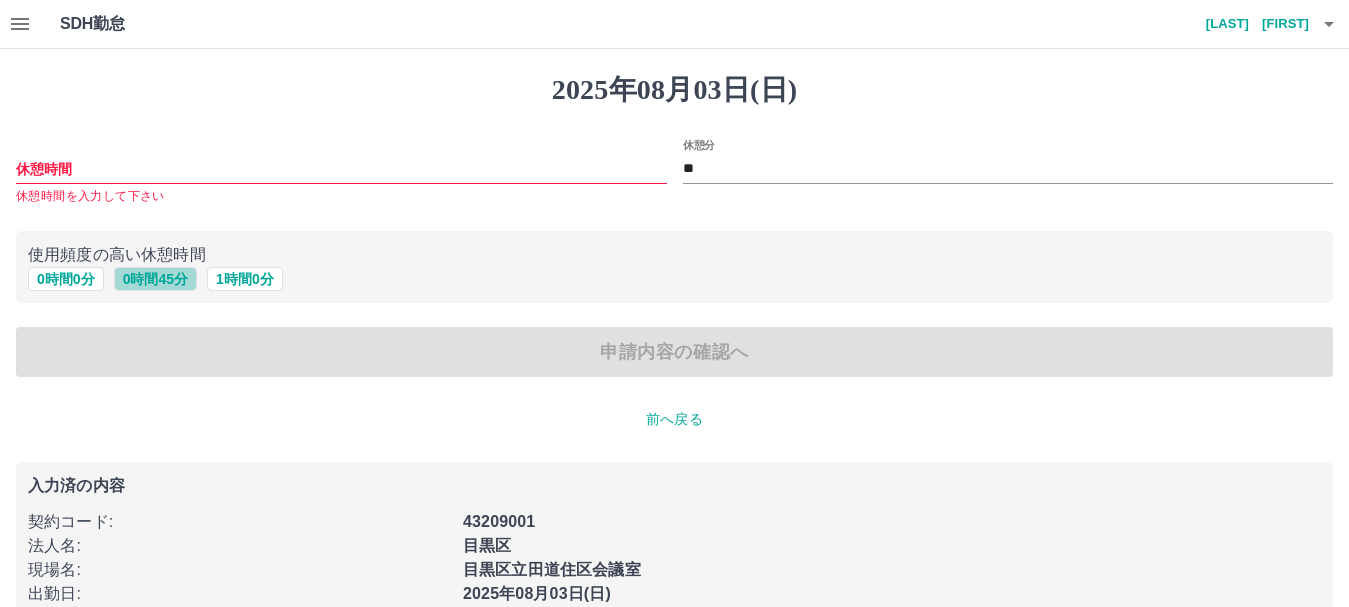 click on "0 時間 45 分" at bounding box center (155, 279) 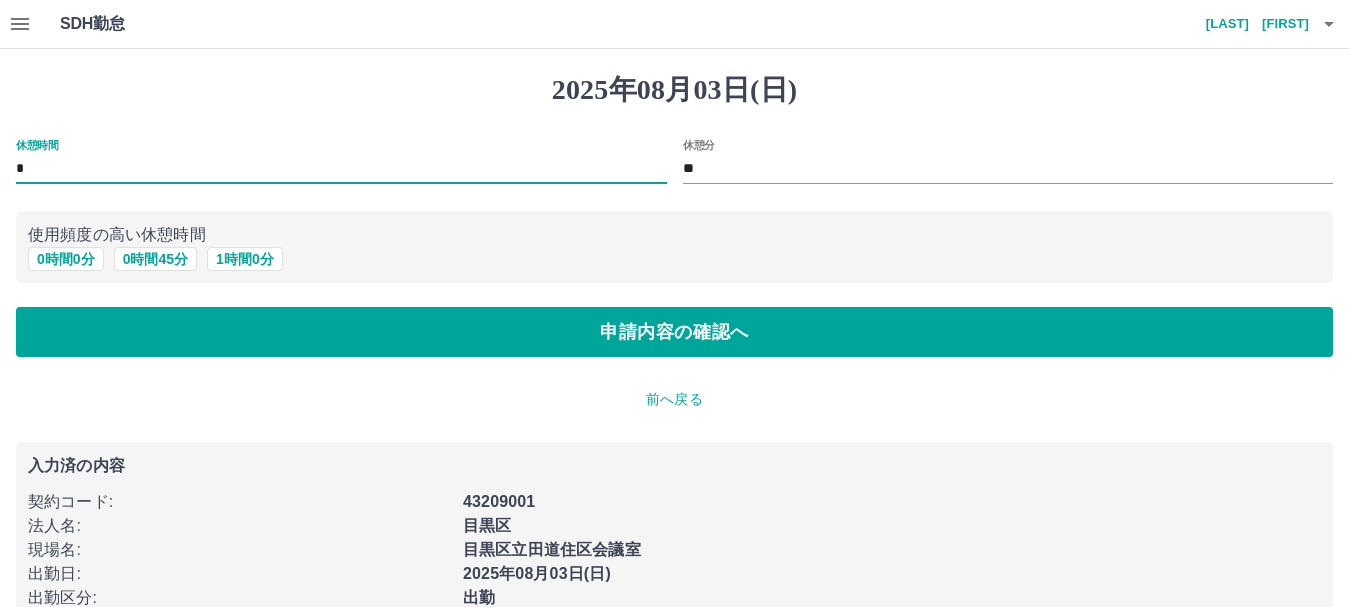 click on "*" at bounding box center [341, 169] 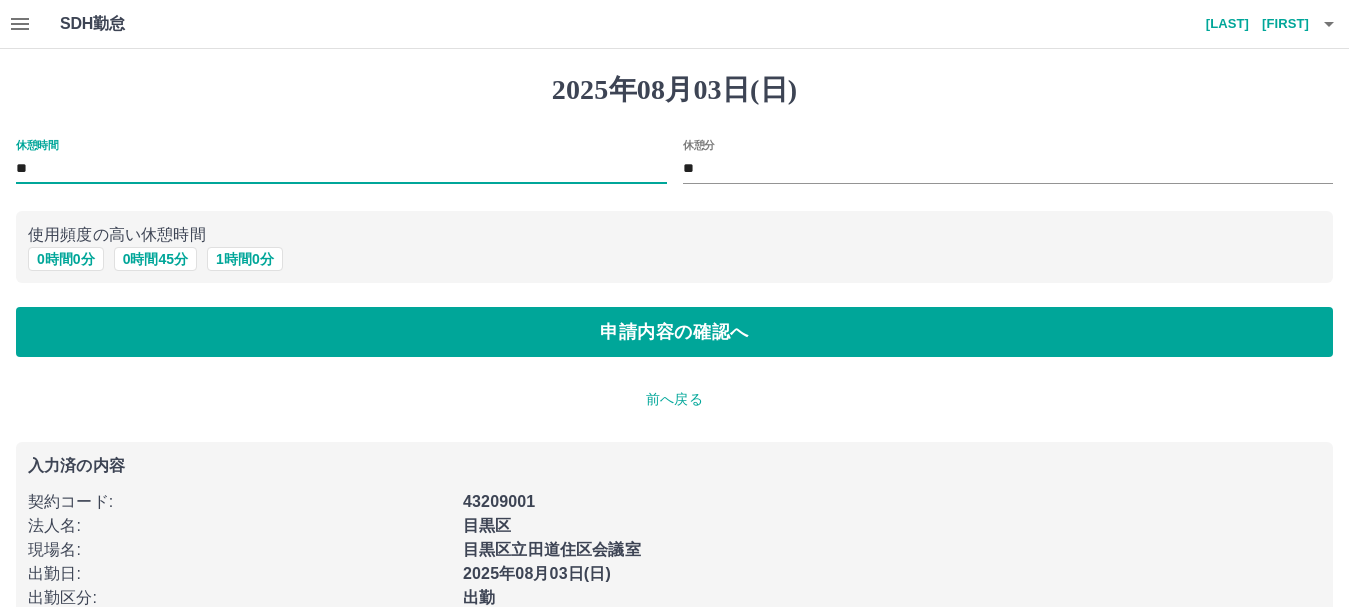 type on "*" 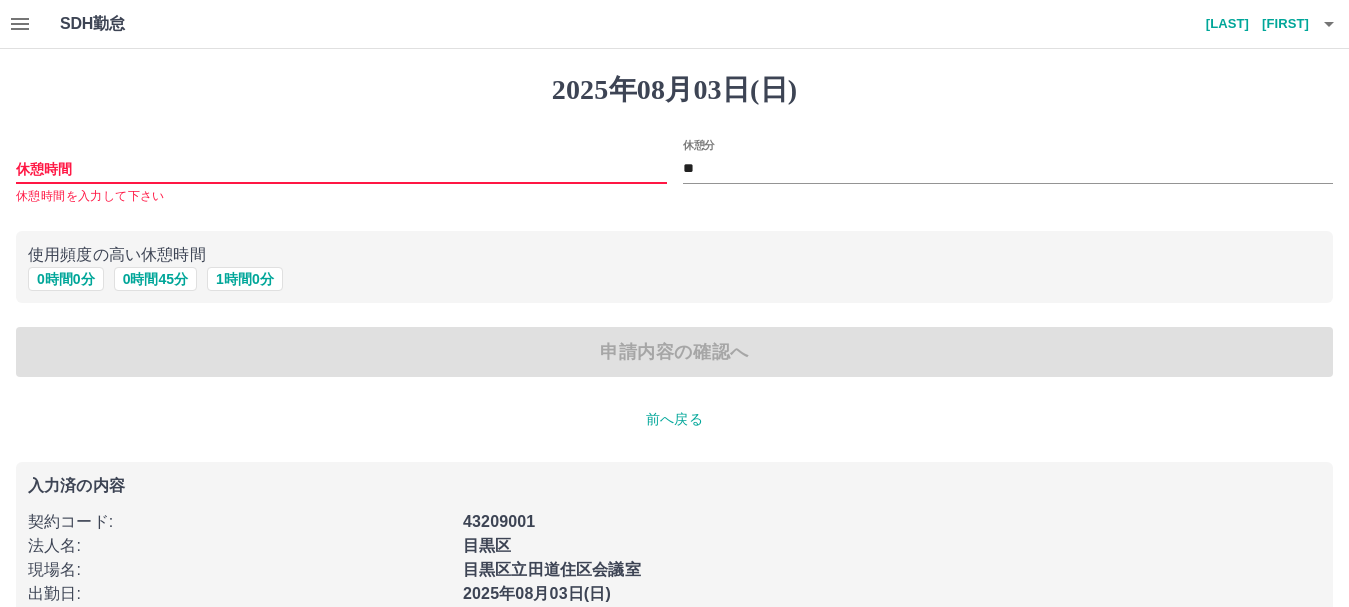 click on "休憩時間" at bounding box center (341, 169) 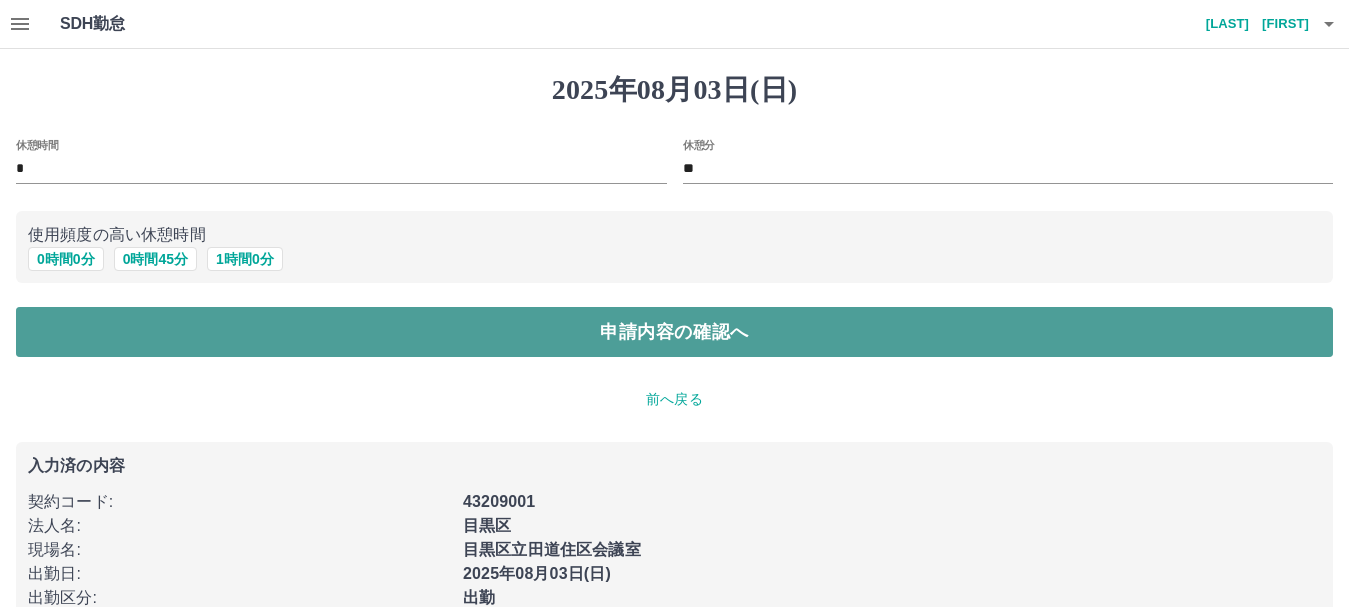 click on "申請内容の確認へ" at bounding box center [674, 332] 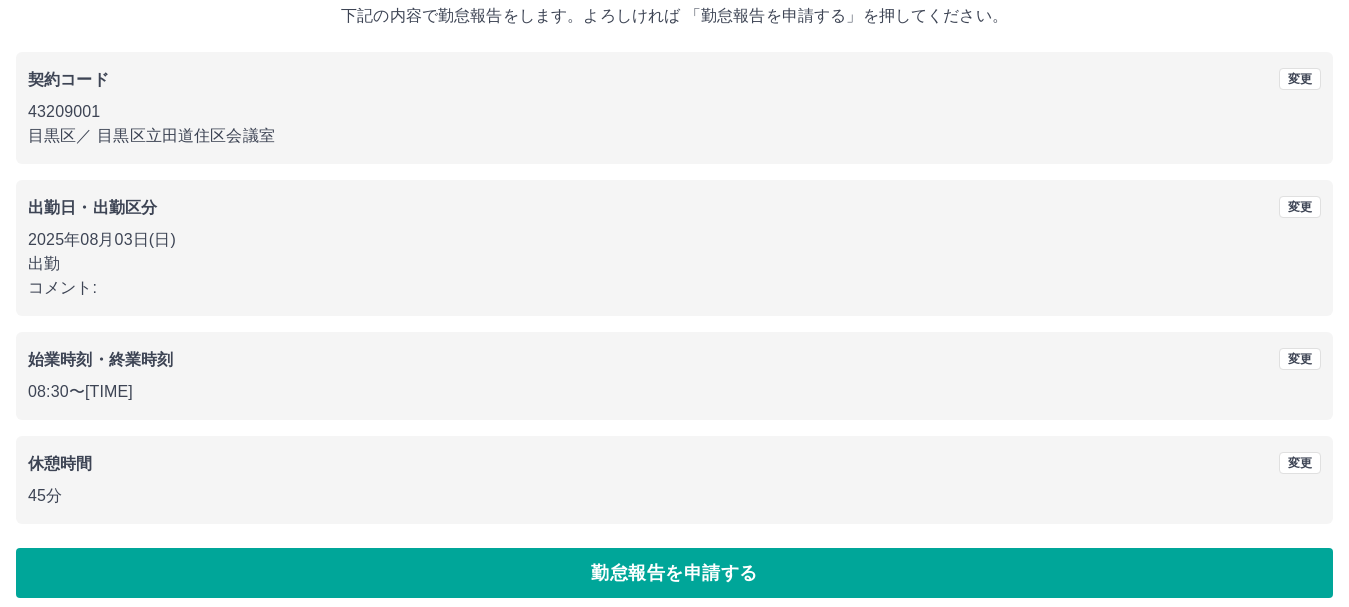 scroll, scrollTop: 142, scrollLeft: 0, axis: vertical 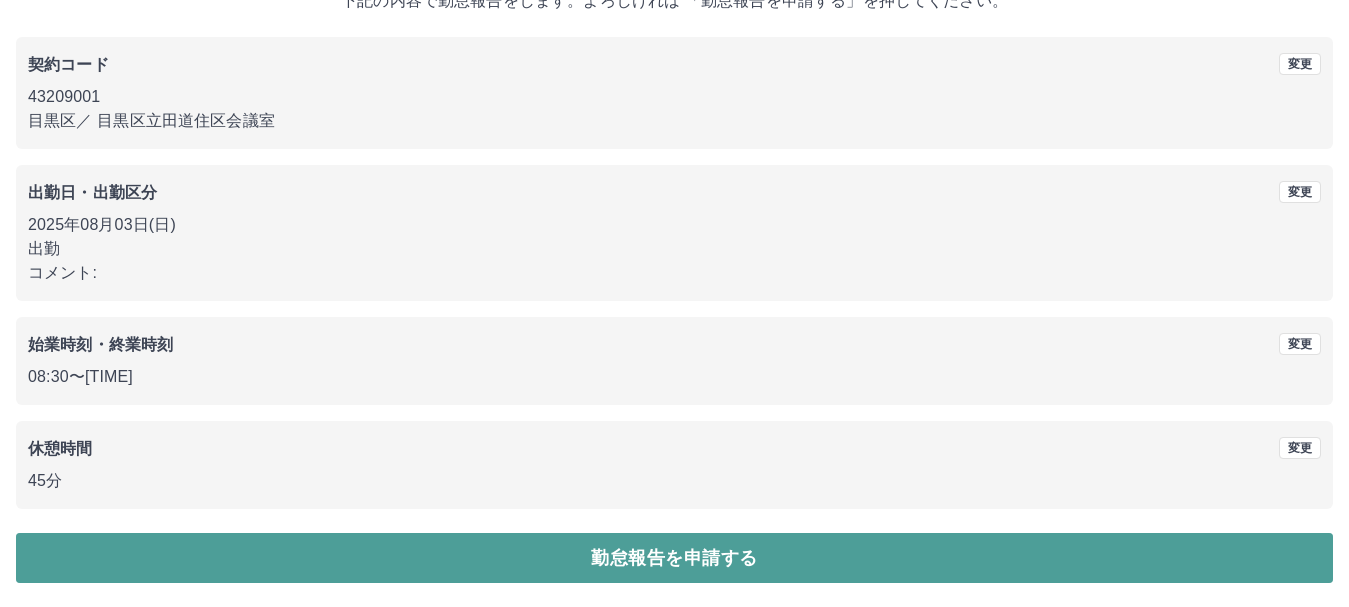 click on "勤怠報告を申請する" at bounding box center [674, 558] 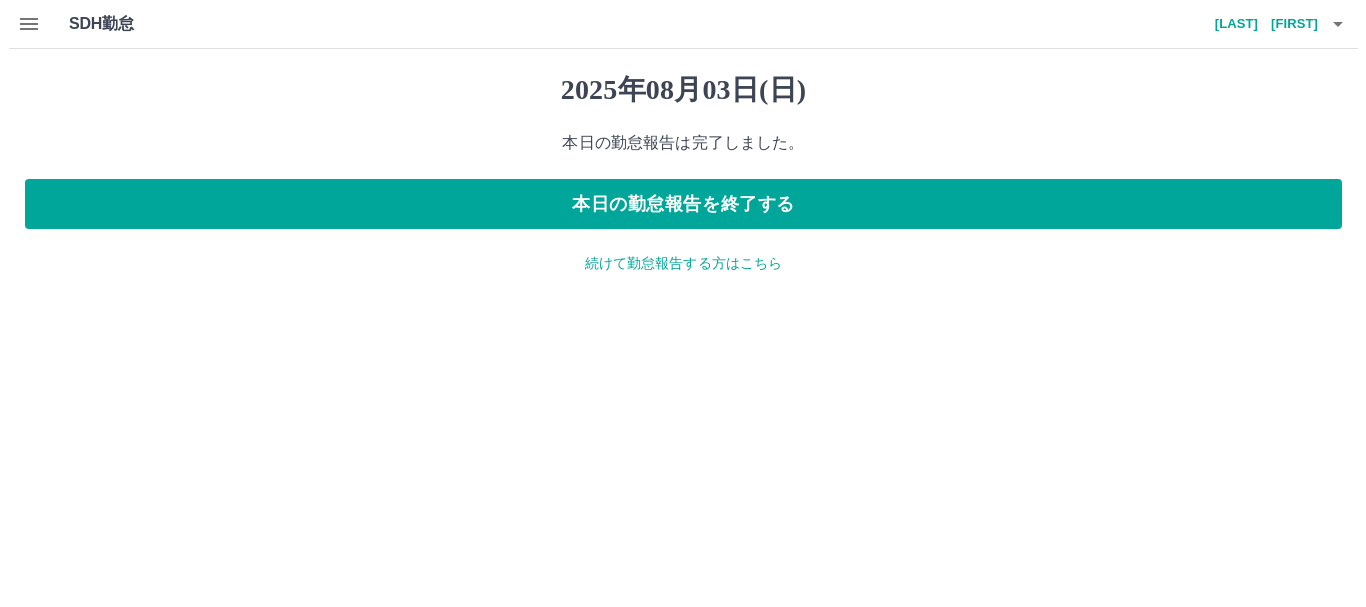 scroll, scrollTop: 0, scrollLeft: 0, axis: both 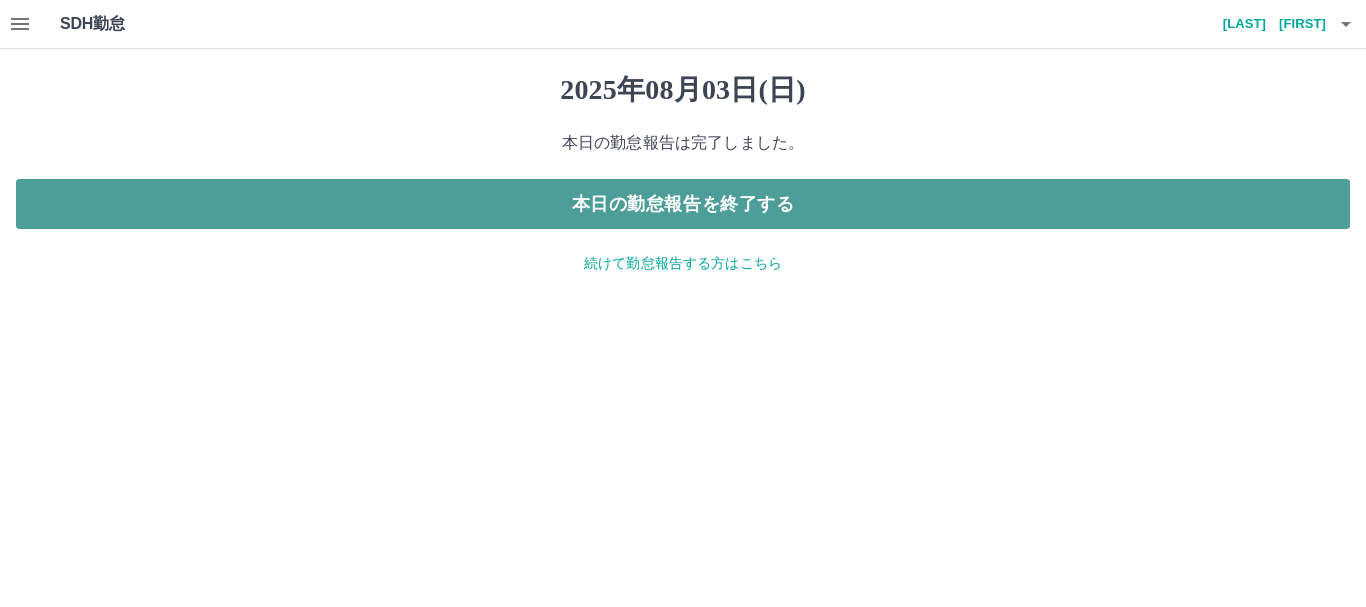 click on "本日の勤怠報告を終了する" at bounding box center (683, 204) 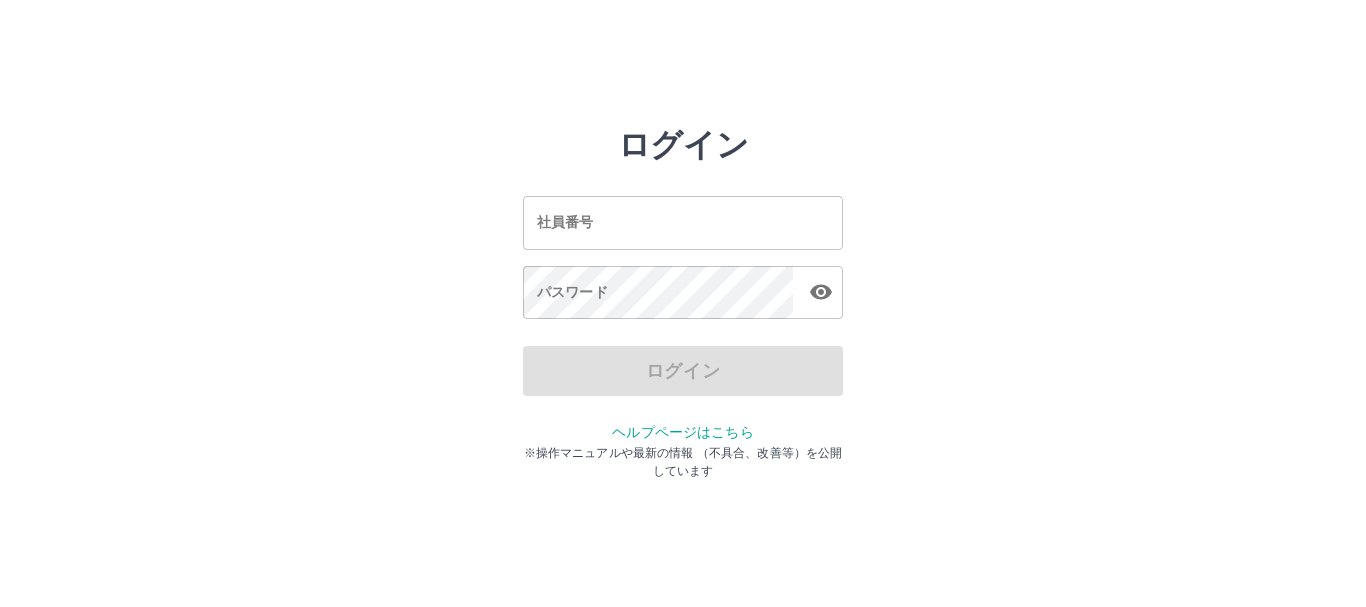 scroll, scrollTop: 0, scrollLeft: 0, axis: both 